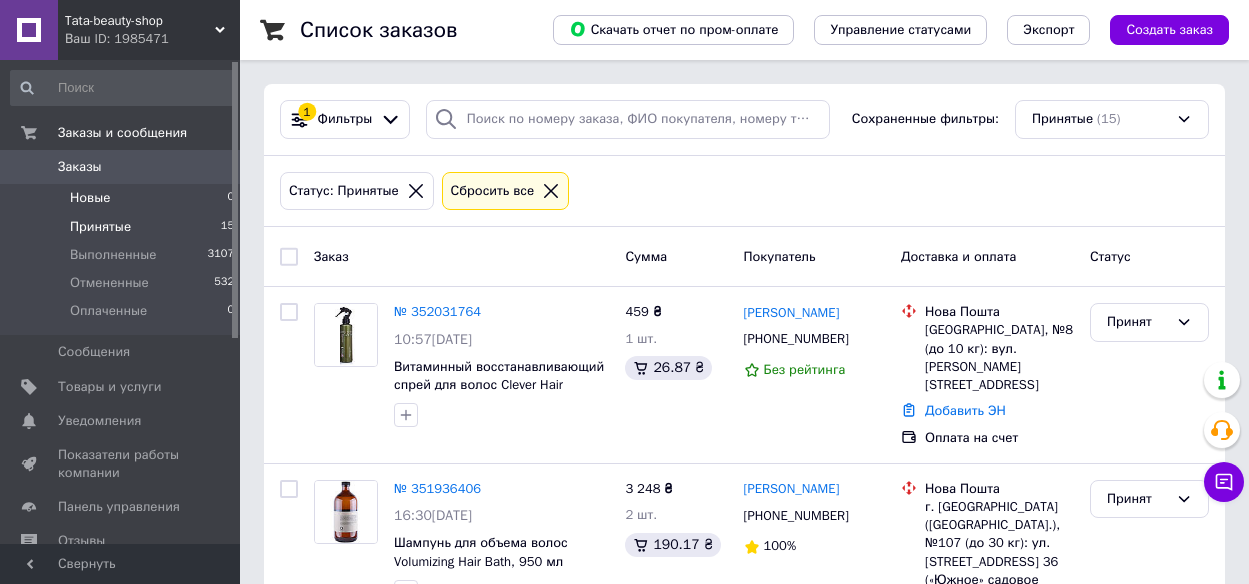 scroll, scrollTop: 0, scrollLeft: 0, axis: both 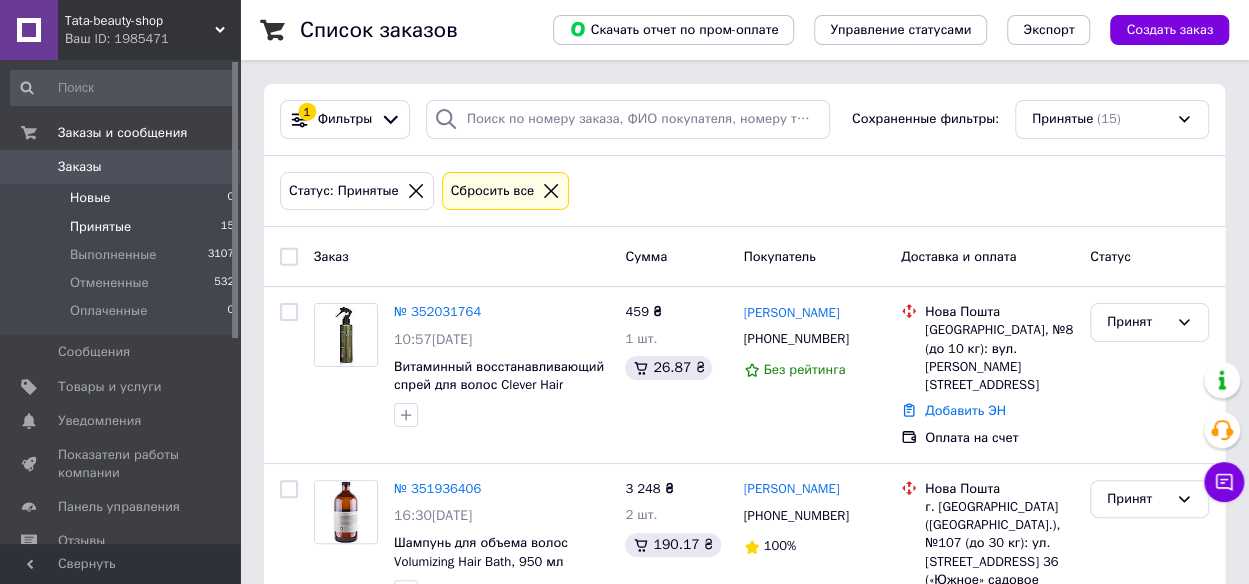 click on "Новые 0" at bounding box center (123, 198) 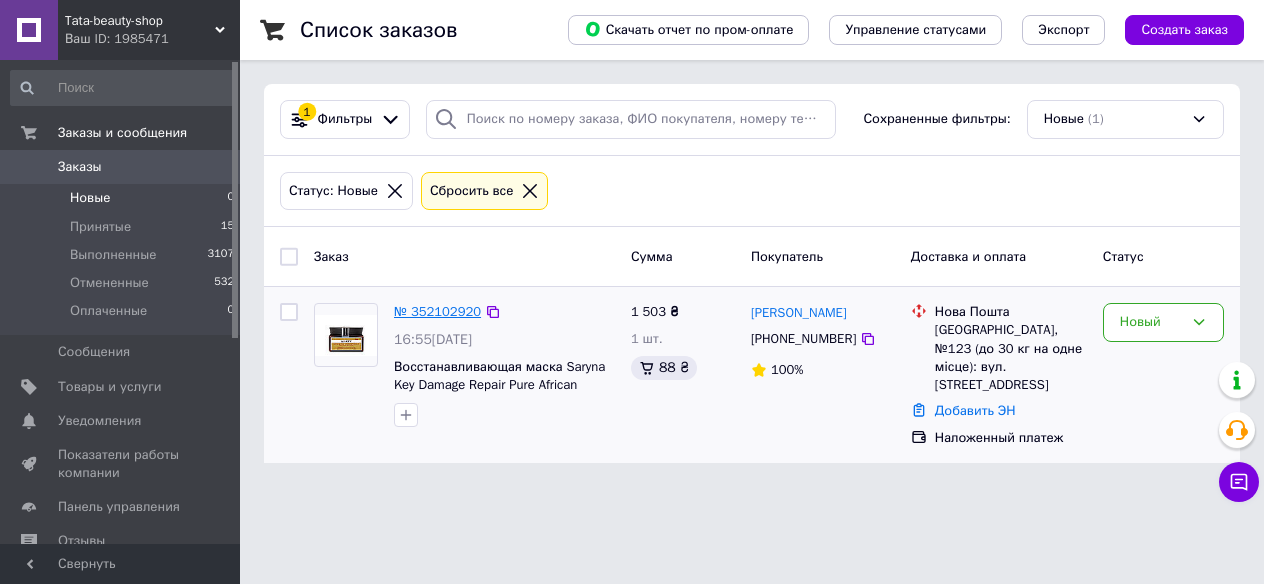 click on "№ 352102920" at bounding box center (437, 311) 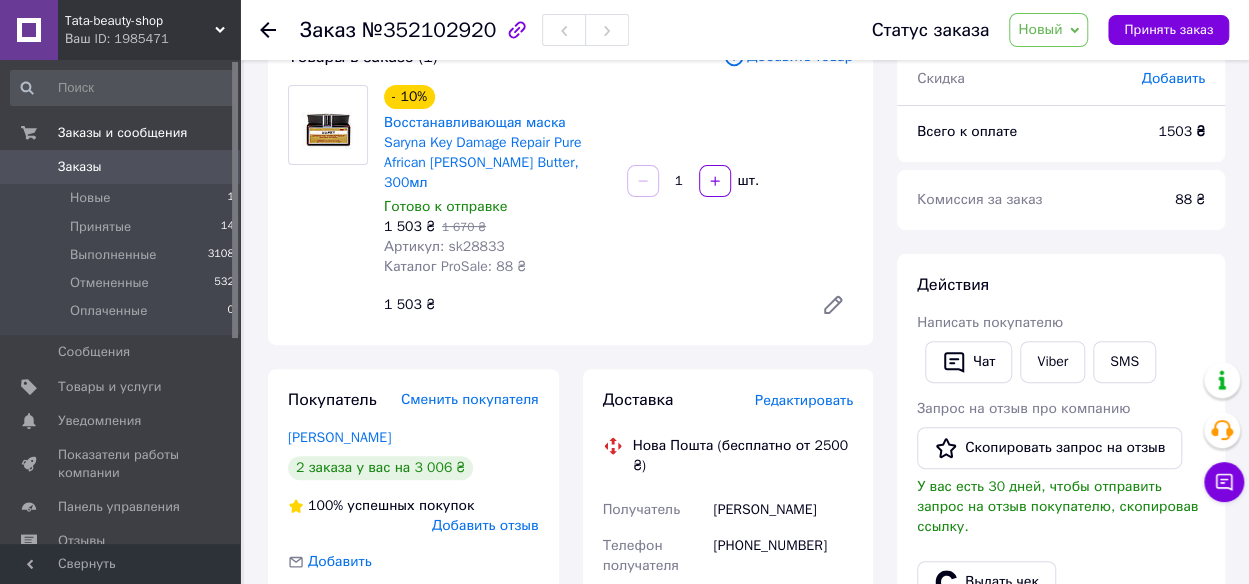 scroll, scrollTop: 200, scrollLeft: 0, axis: vertical 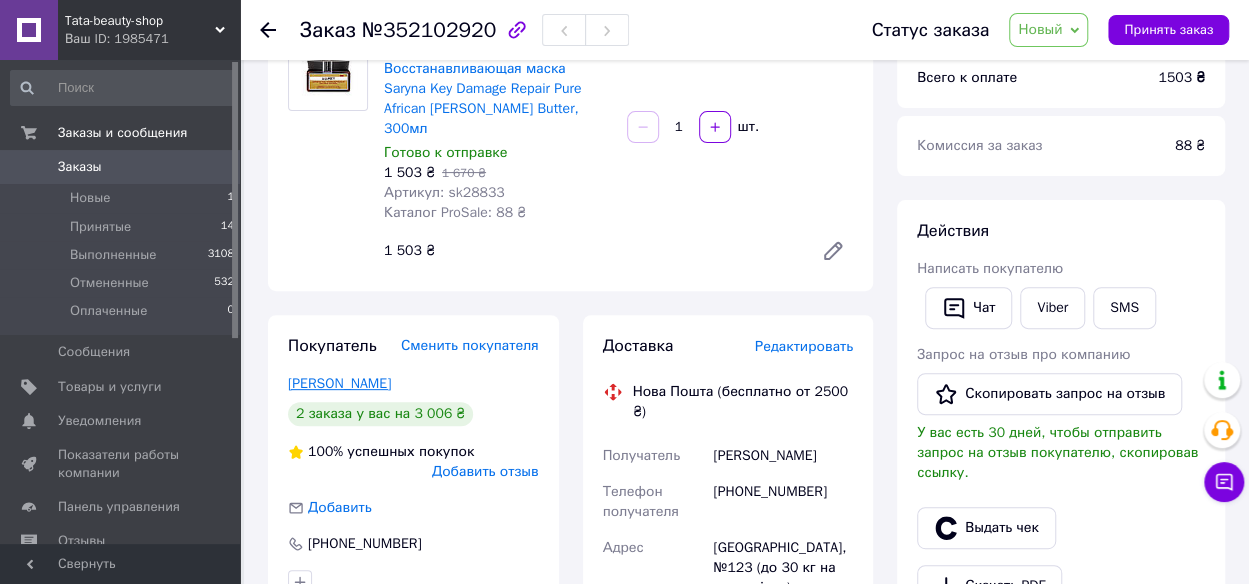click on "[PERSON_NAME]" at bounding box center (339, 383) 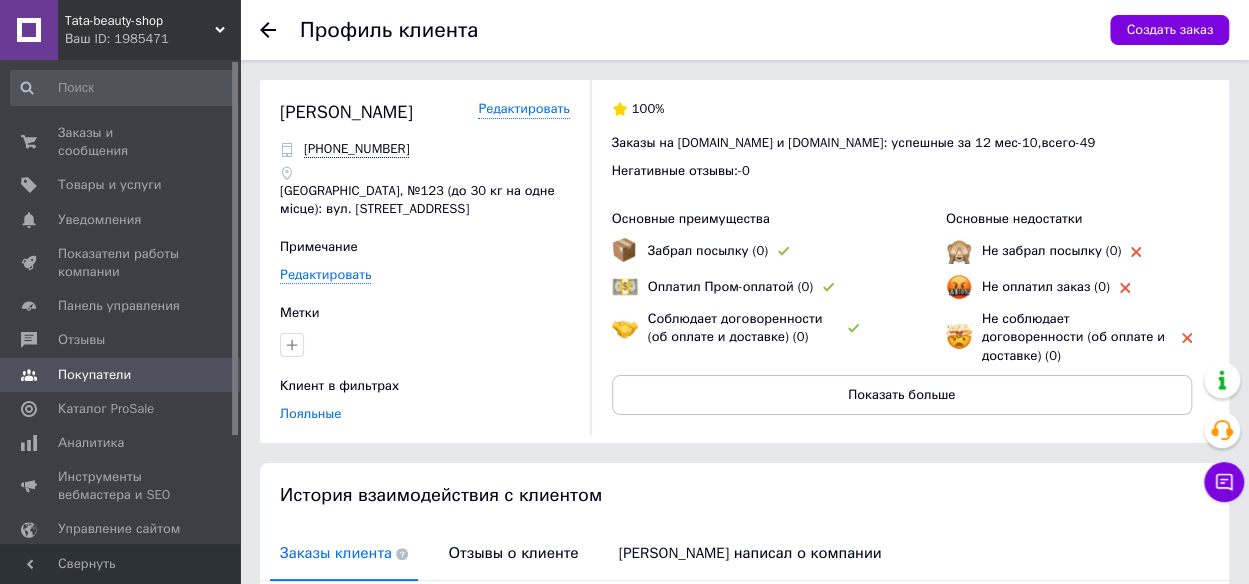 scroll, scrollTop: 200, scrollLeft: 0, axis: vertical 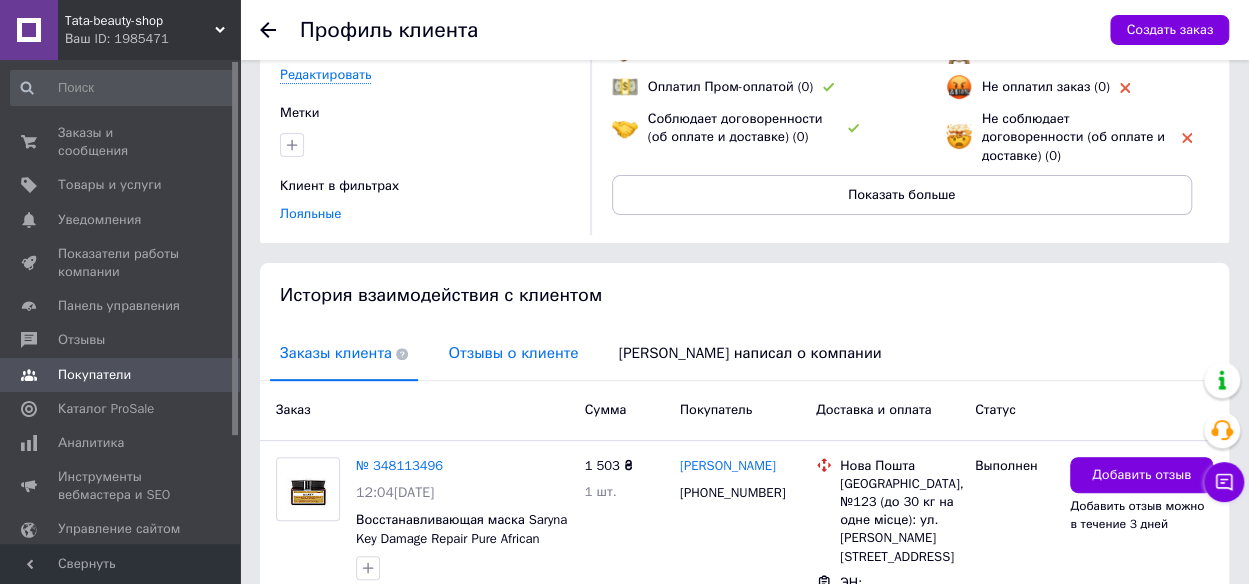click on "Отзывы о клиенте" at bounding box center (513, 353) 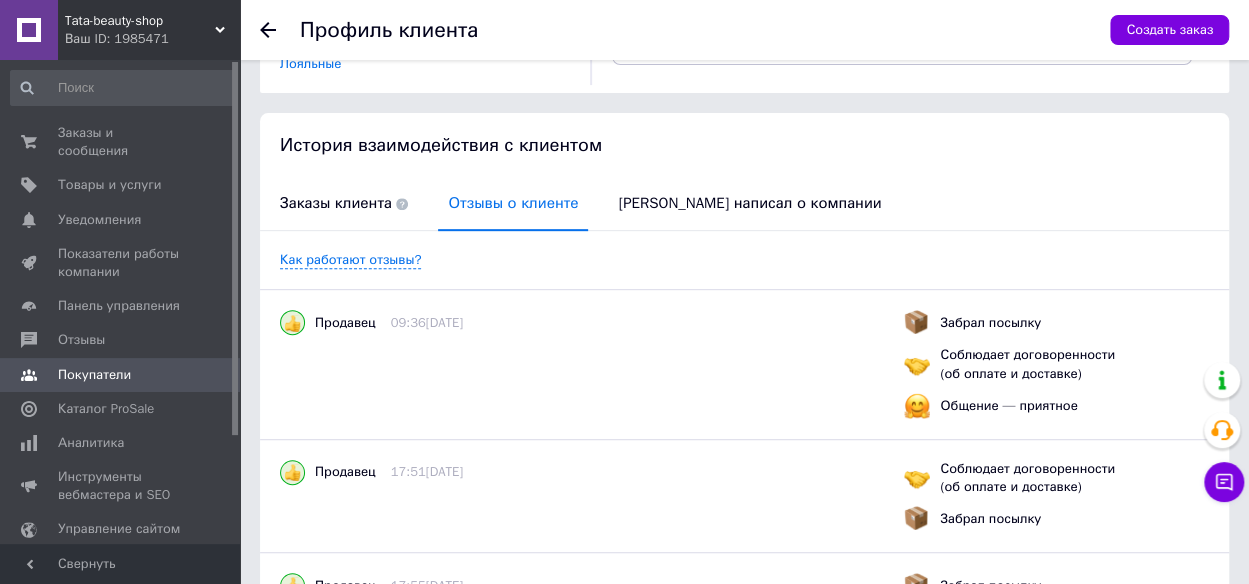 scroll, scrollTop: 200, scrollLeft: 0, axis: vertical 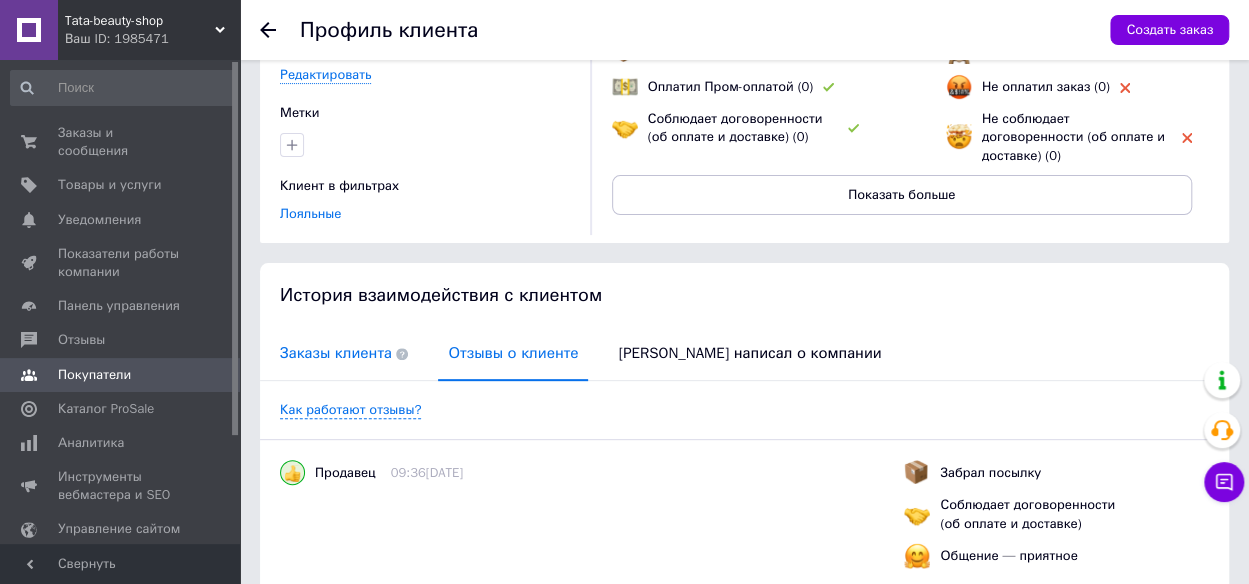 click on "Заказы клиента" at bounding box center [344, 353] 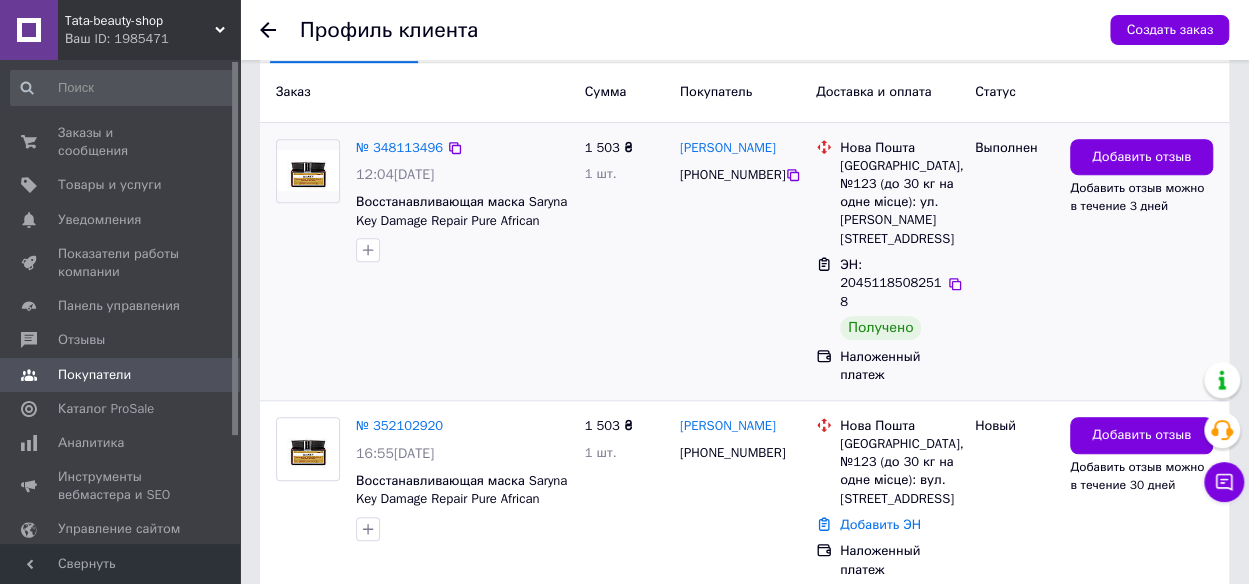 scroll, scrollTop: 589, scrollLeft: 0, axis: vertical 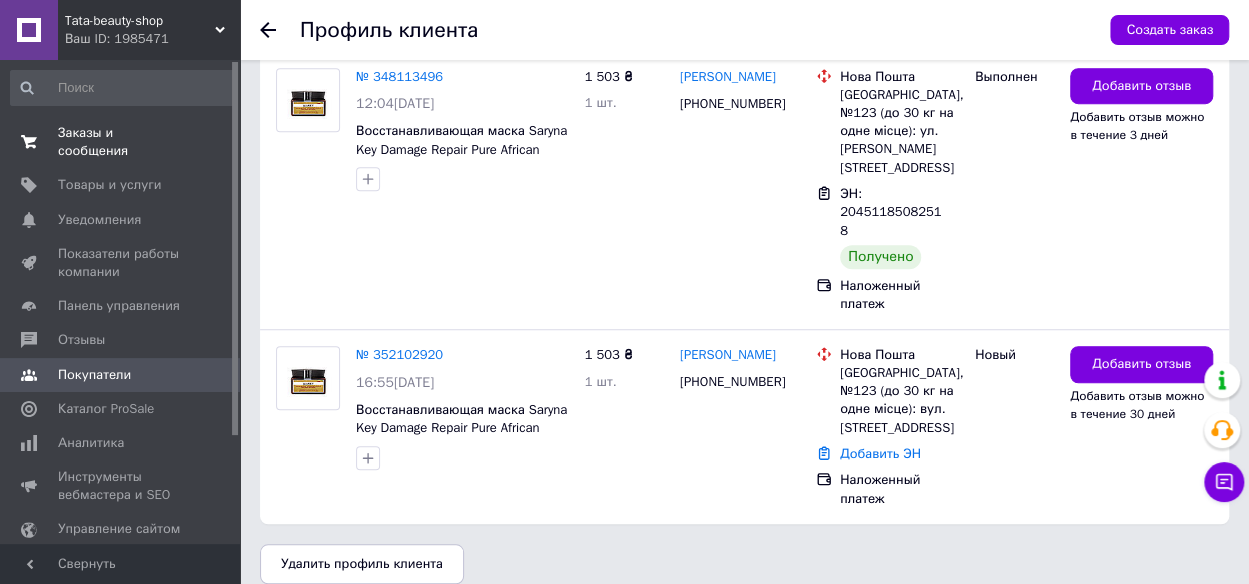 click on "Заказы и сообщения 0 0" at bounding box center (123, 142) 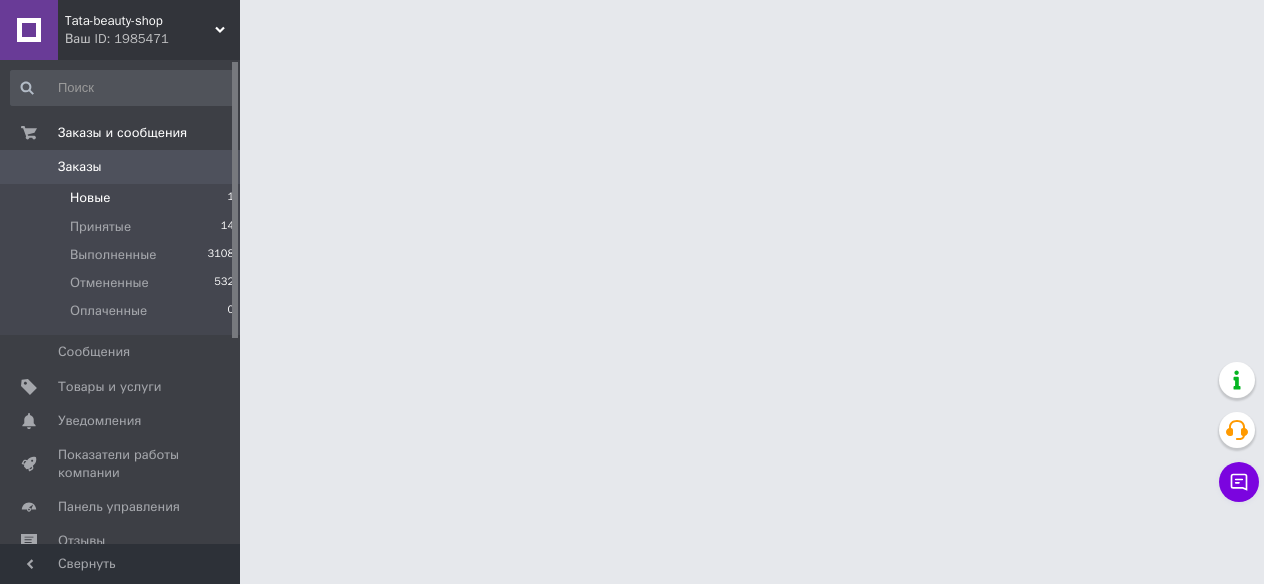 click on "Новые" at bounding box center [90, 198] 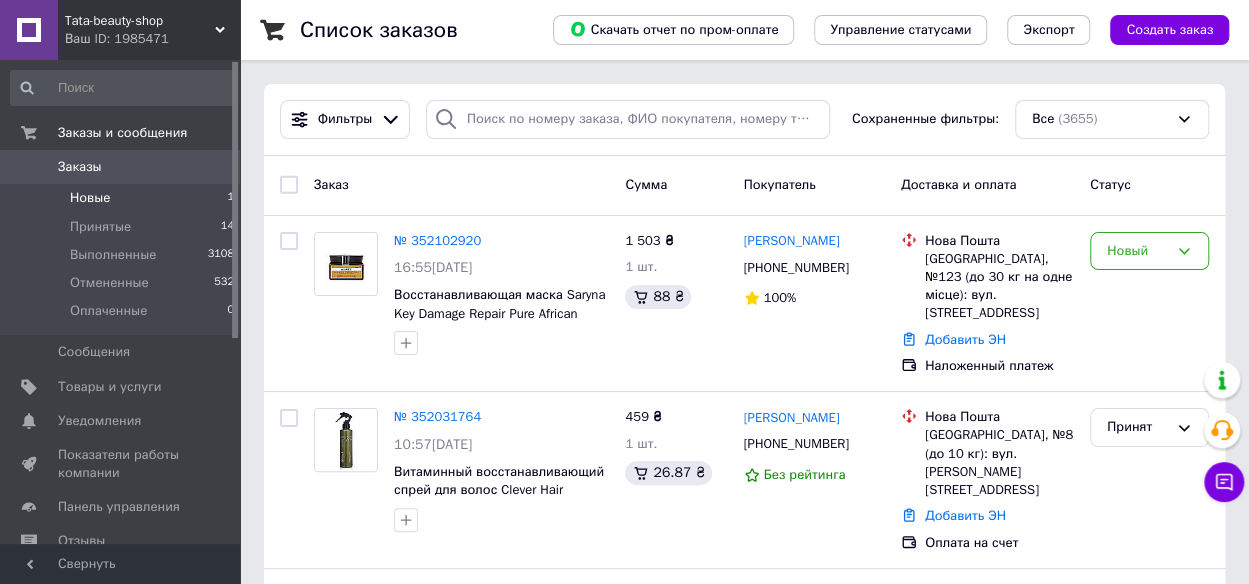 click on "Новые" at bounding box center (90, 198) 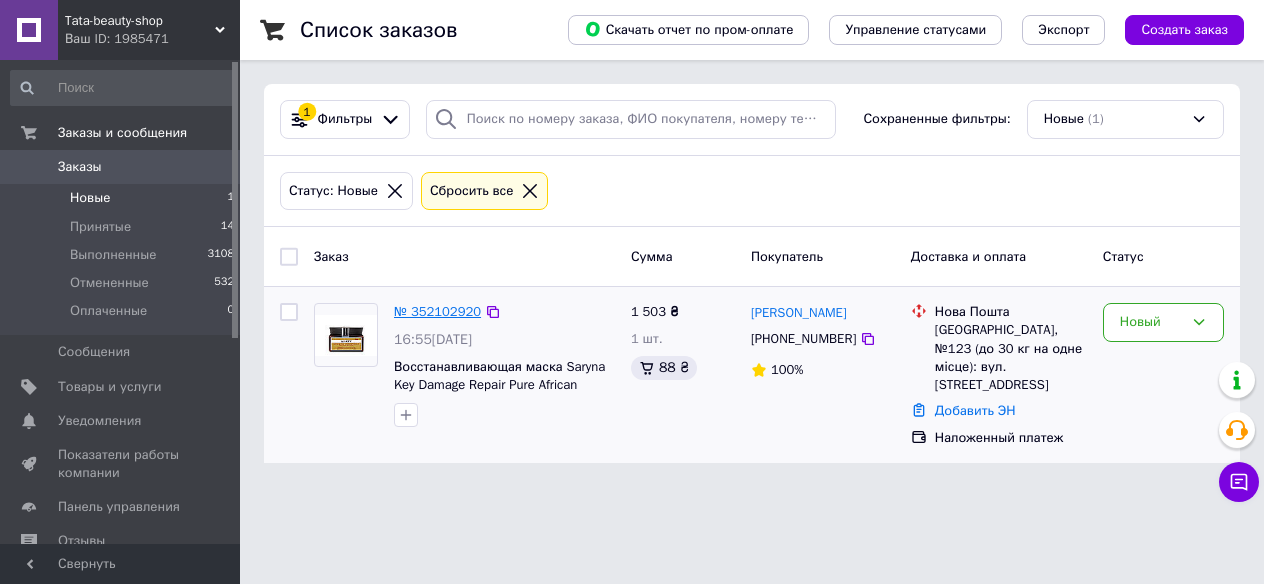 click on "№ 352102920" at bounding box center (437, 311) 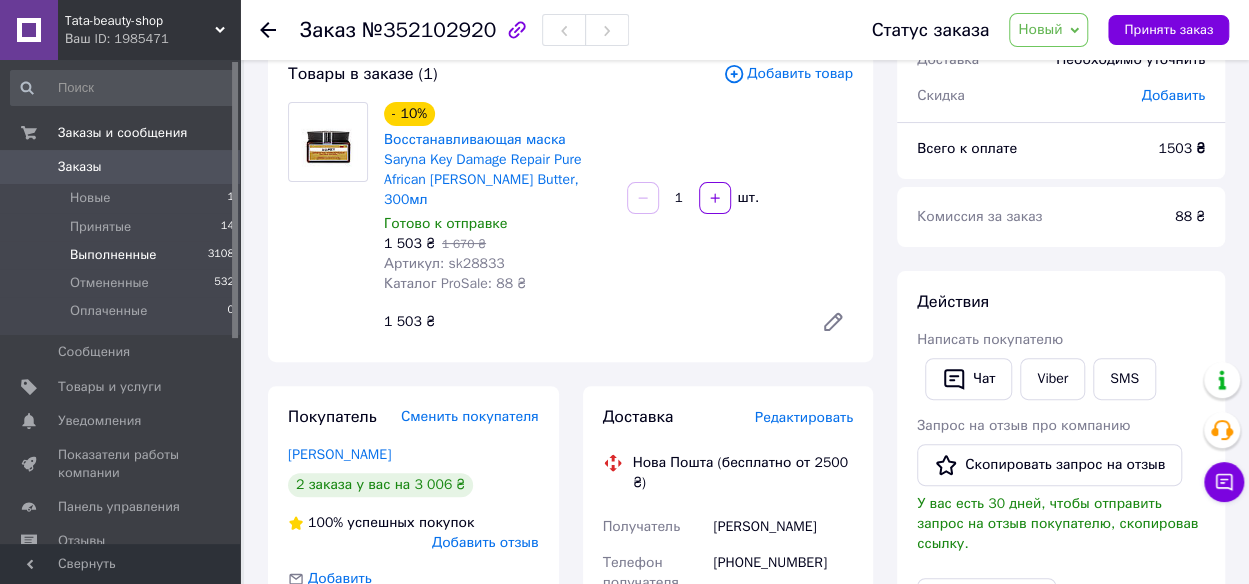 scroll, scrollTop: 0, scrollLeft: 0, axis: both 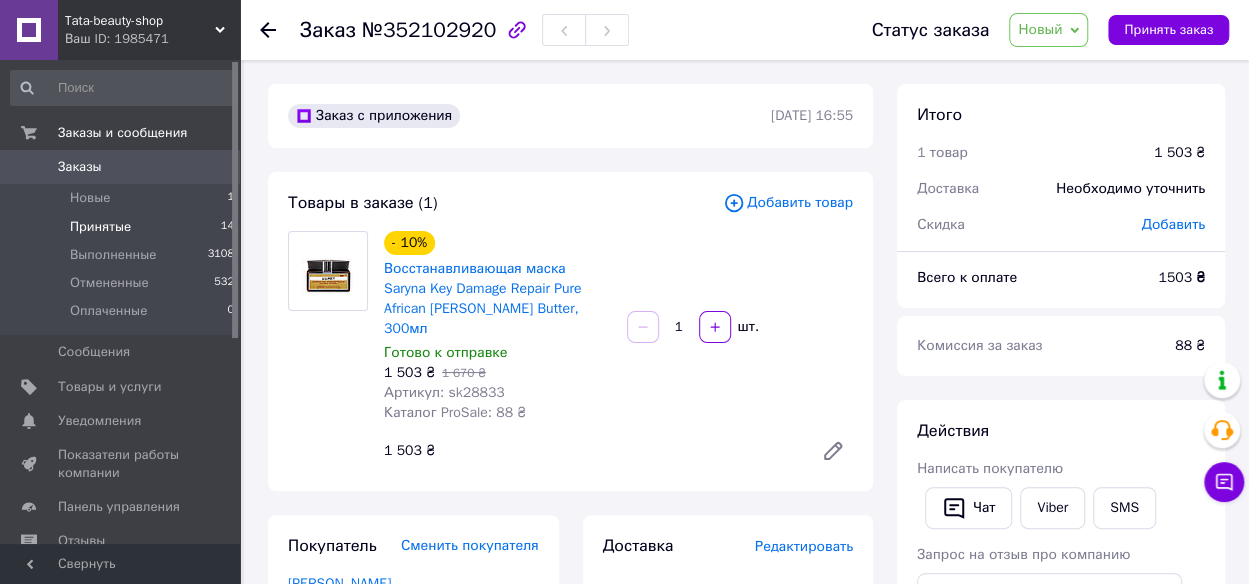 click on "Принятые" at bounding box center [100, 227] 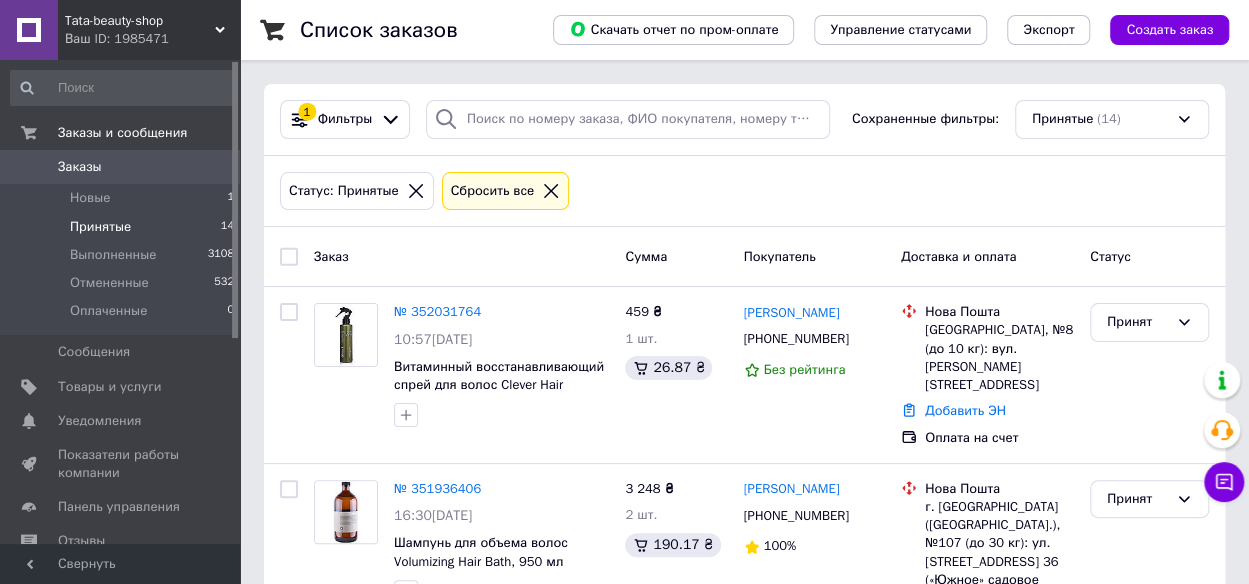 click on "Принятые 14" at bounding box center [123, 227] 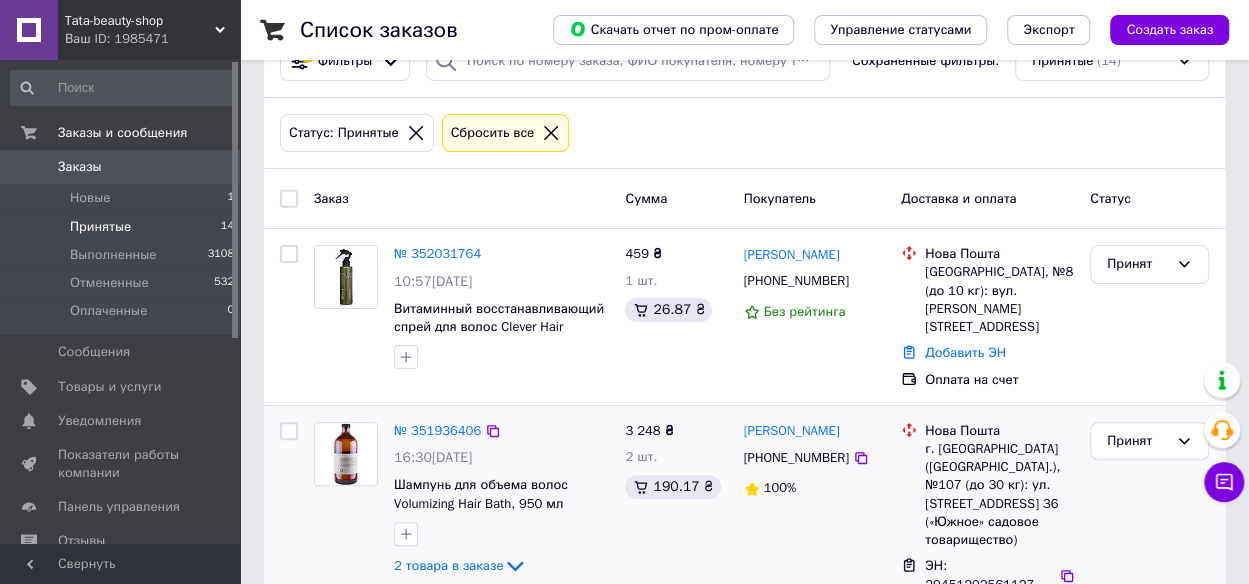scroll, scrollTop: 100, scrollLeft: 0, axis: vertical 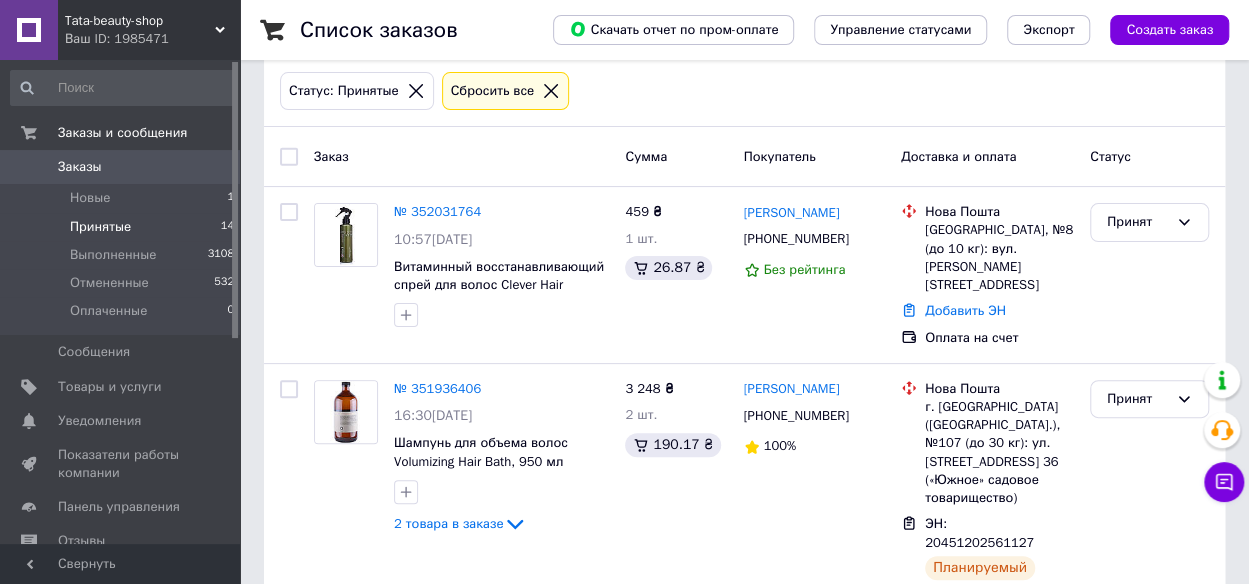 click on "Принятые" at bounding box center [100, 227] 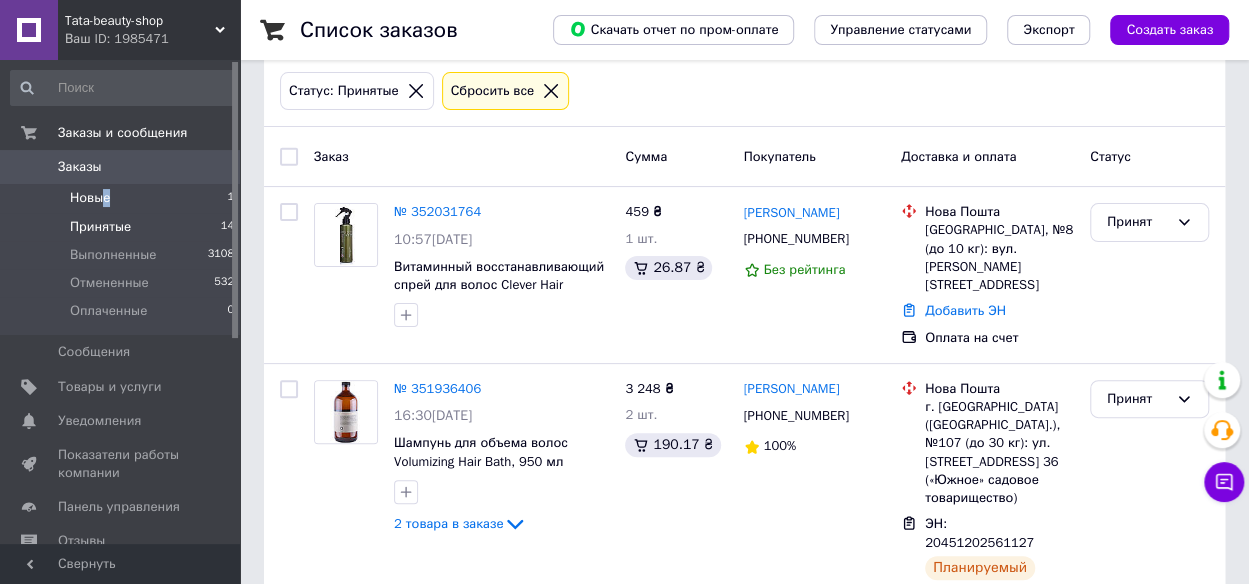 click on "Новые" at bounding box center (90, 198) 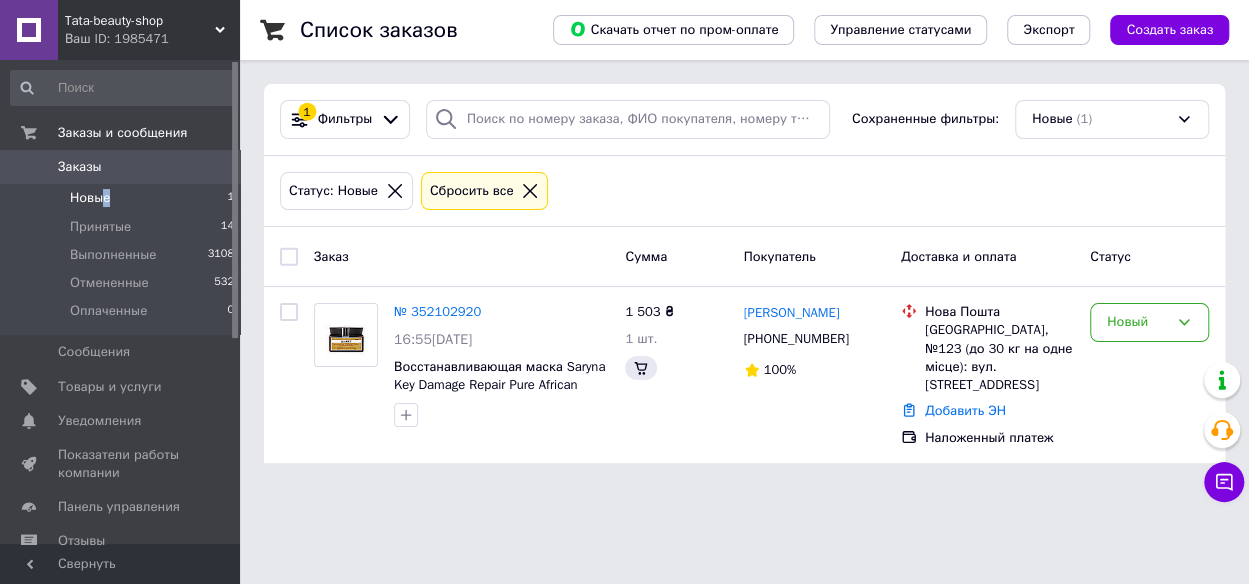 scroll, scrollTop: 0, scrollLeft: 0, axis: both 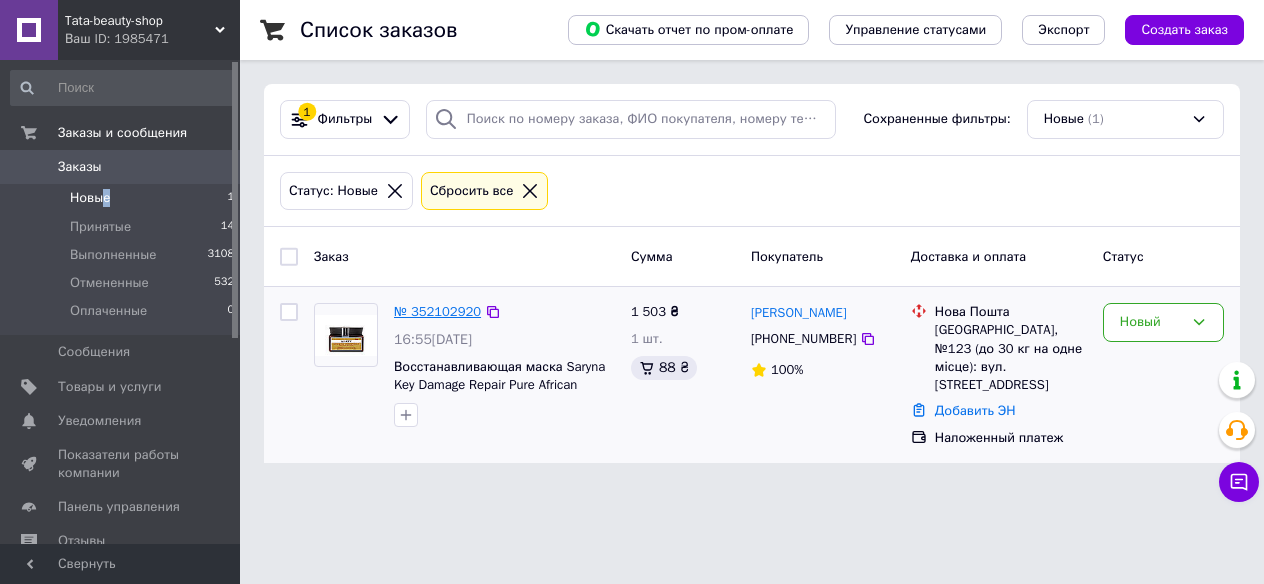 click on "№ 352102920" at bounding box center [437, 311] 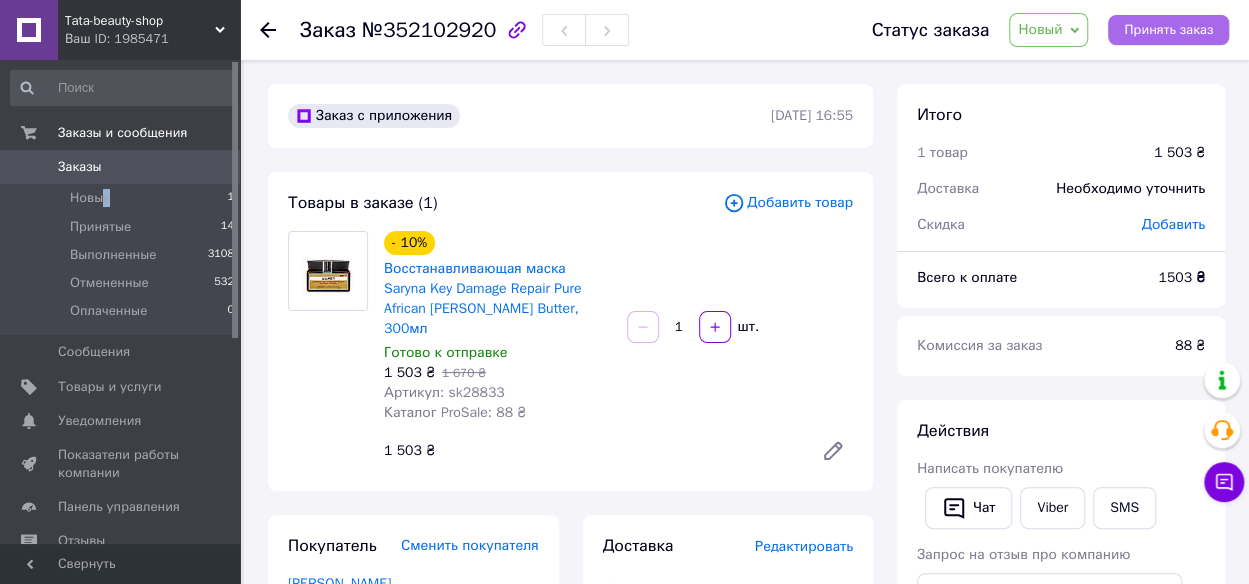 click on "Принять заказ" at bounding box center [1168, 30] 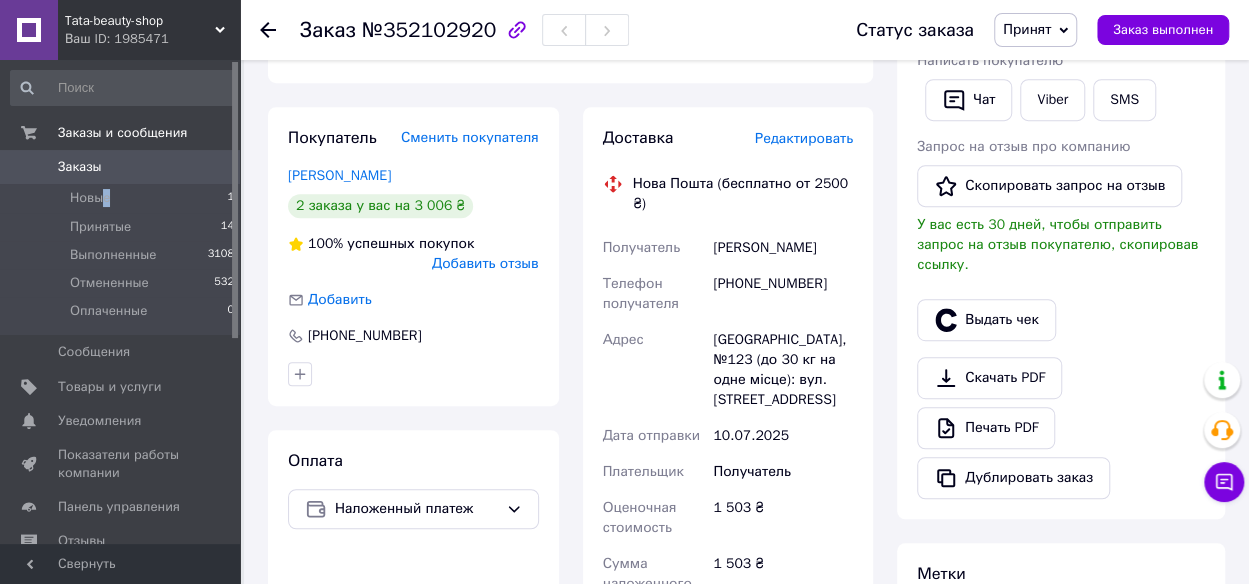 scroll, scrollTop: 500, scrollLeft: 0, axis: vertical 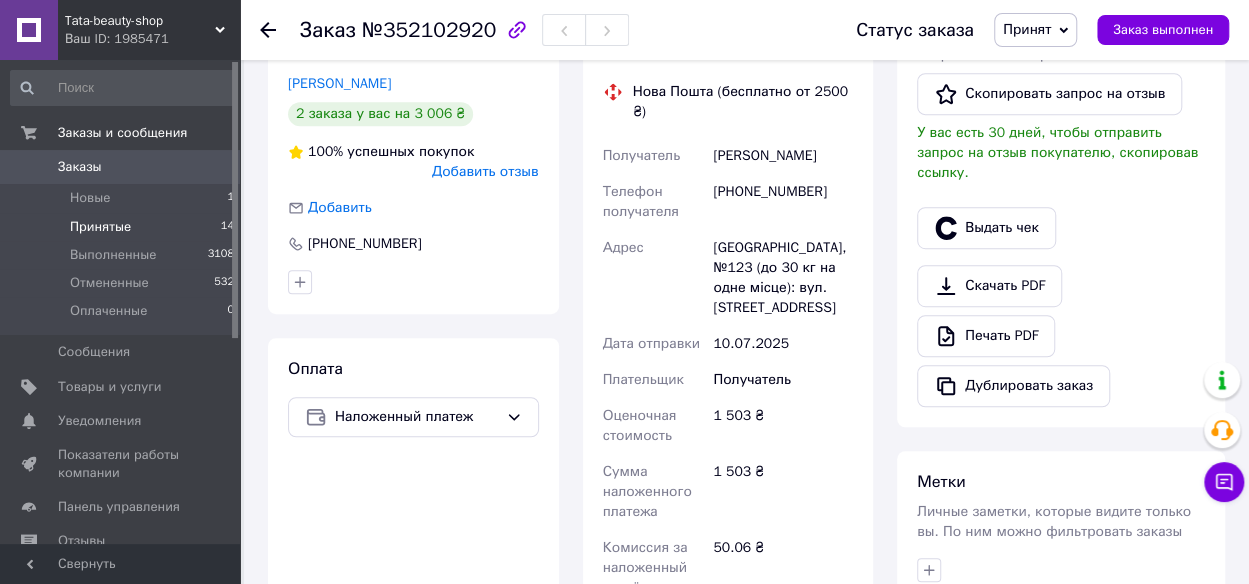 click on "Принятые" at bounding box center [100, 227] 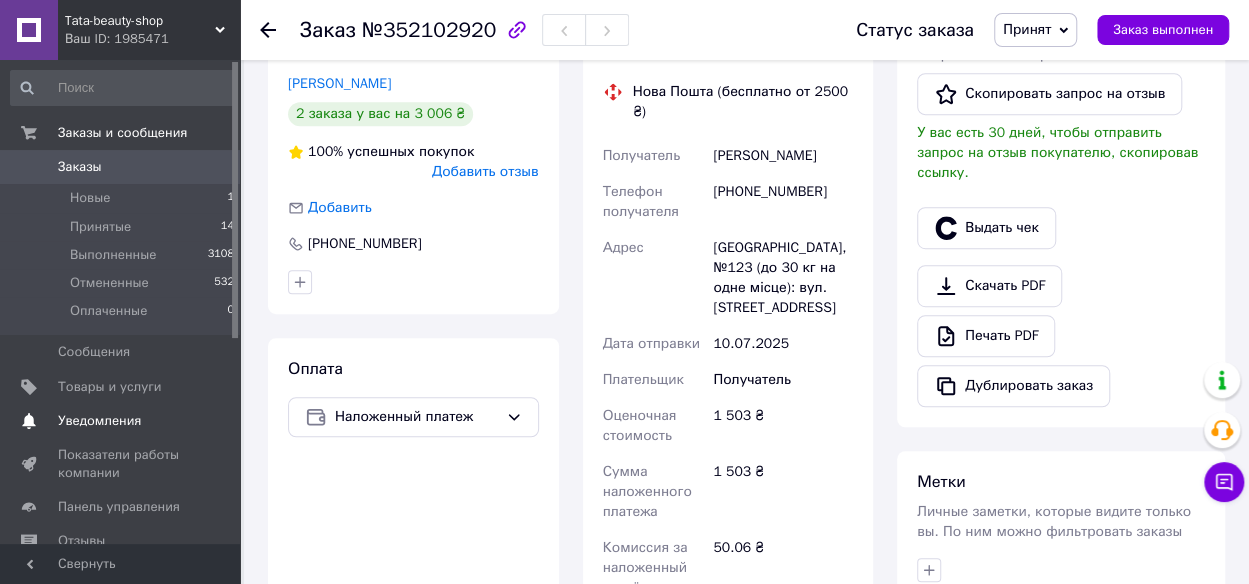 scroll, scrollTop: 0, scrollLeft: 0, axis: both 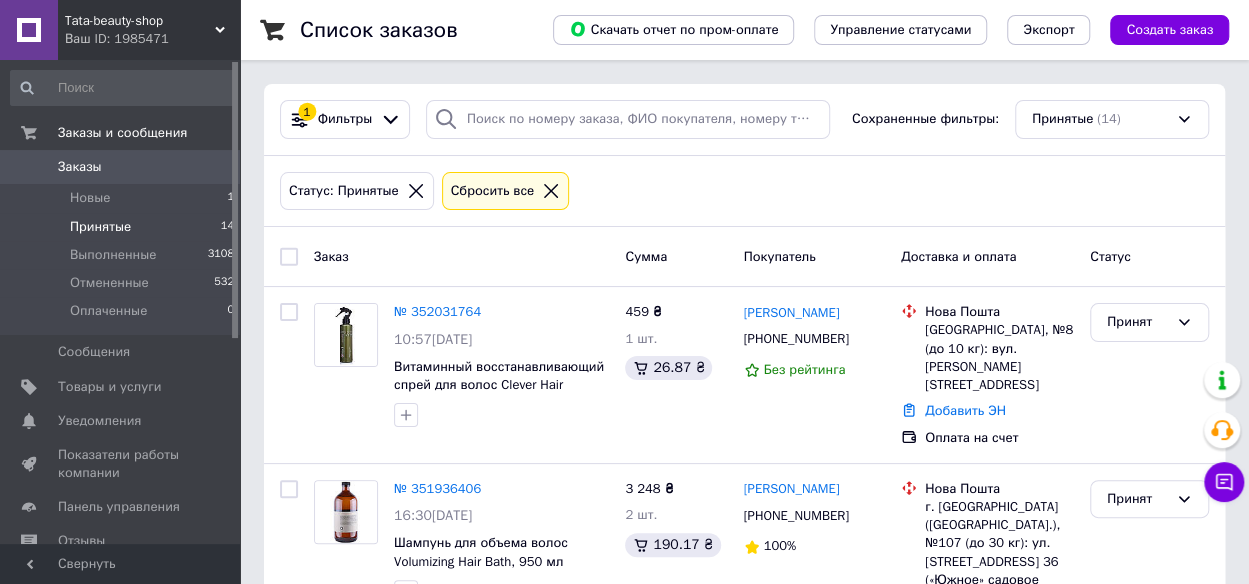 click on "Принятые" at bounding box center [100, 227] 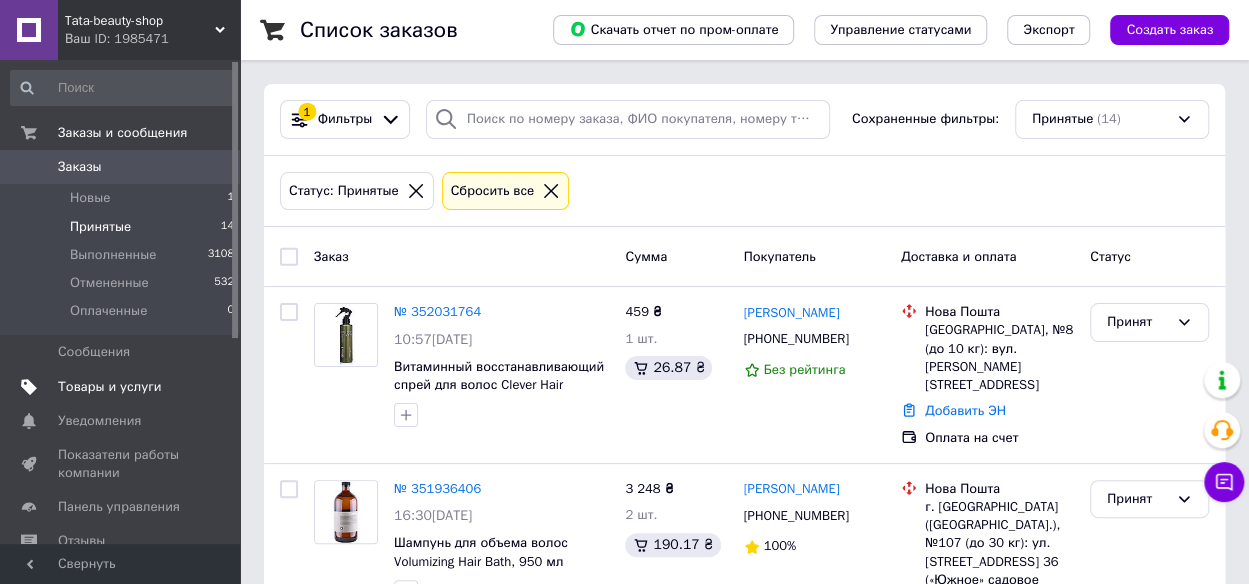 click on "Товары и услуги" at bounding box center (110, 387) 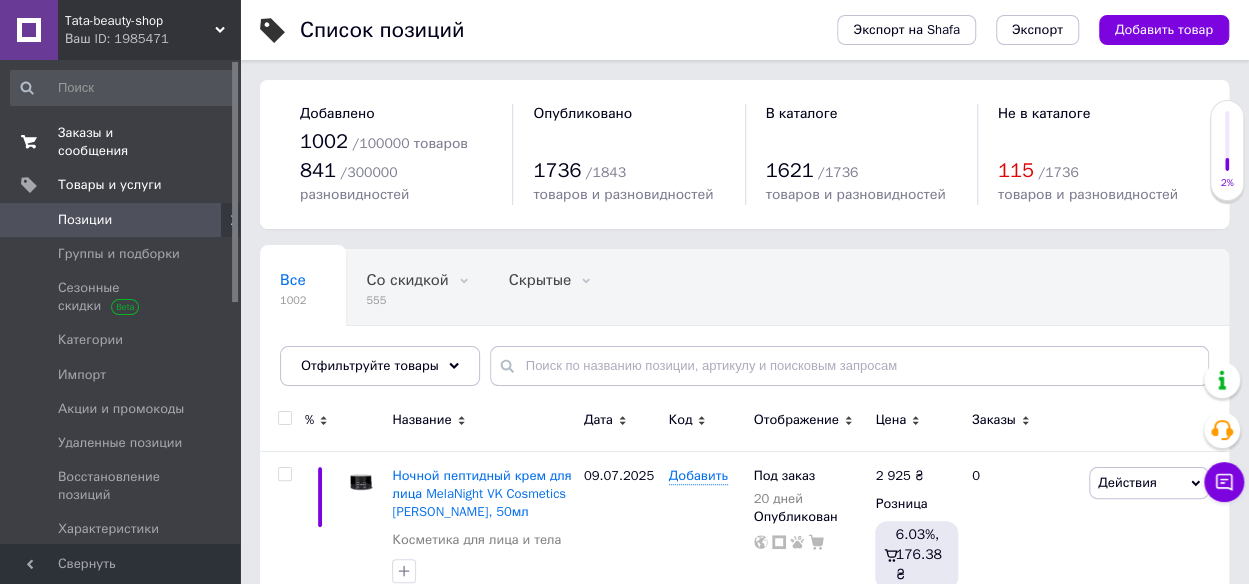 drag, startPoint x: 134, startPoint y: 125, endPoint x: 133, endPoint y: 146, distance: 21.023796 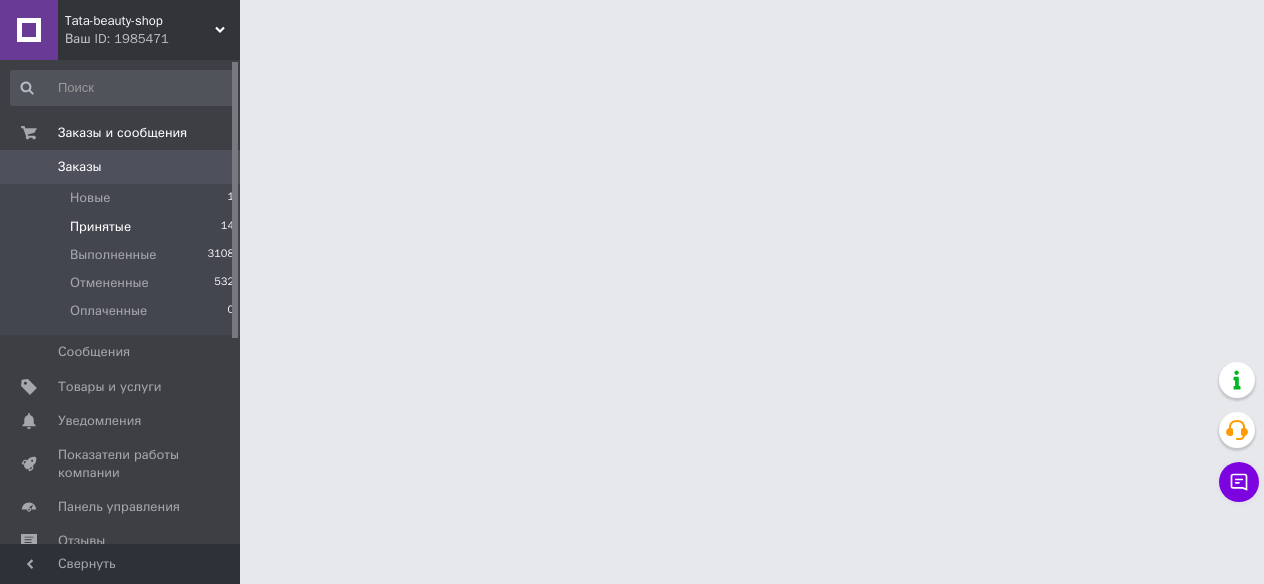 click on "Принятые" at bounding box center [100, 227] 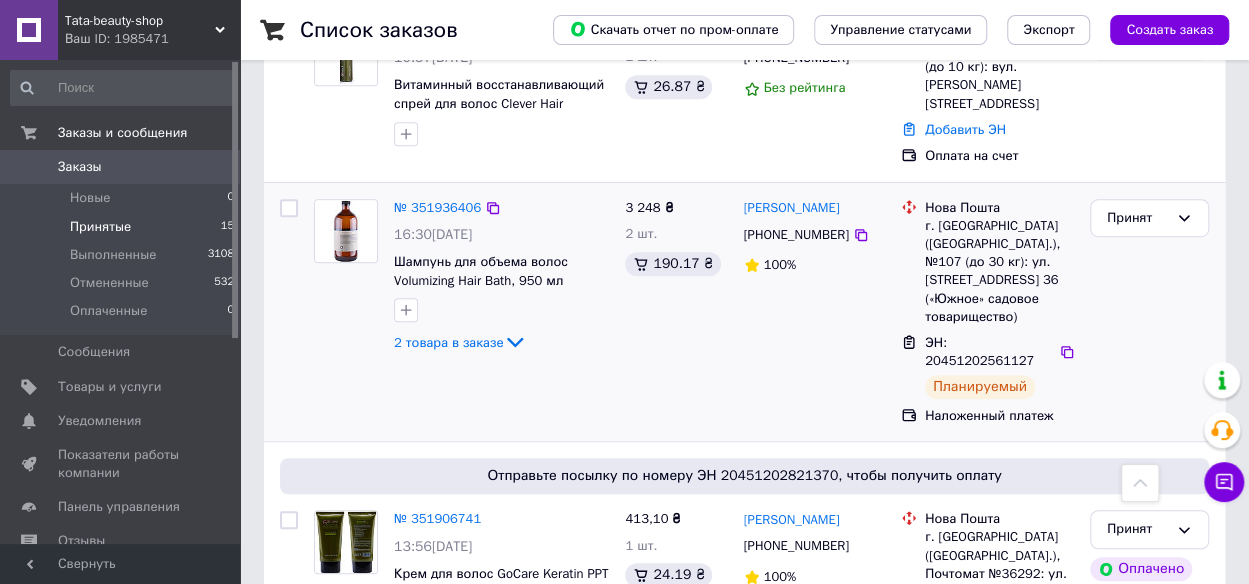 scroll, scrollTop: 500, scrollLeft: 0, axis: vertical 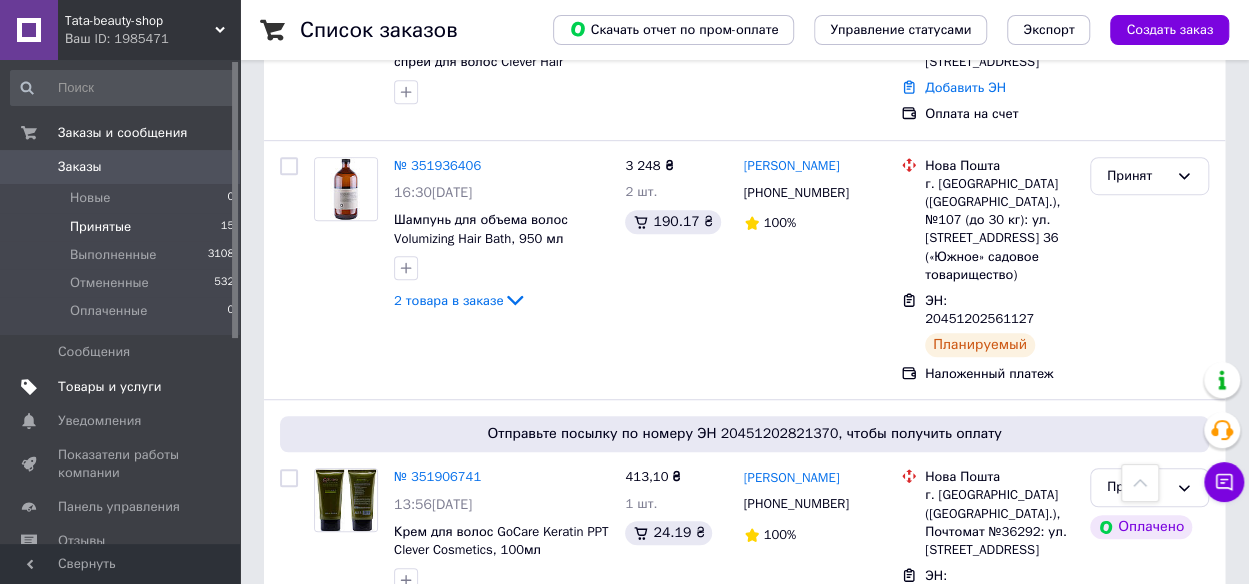 click on "Товары и услуги" at bounding box center [110, 387] 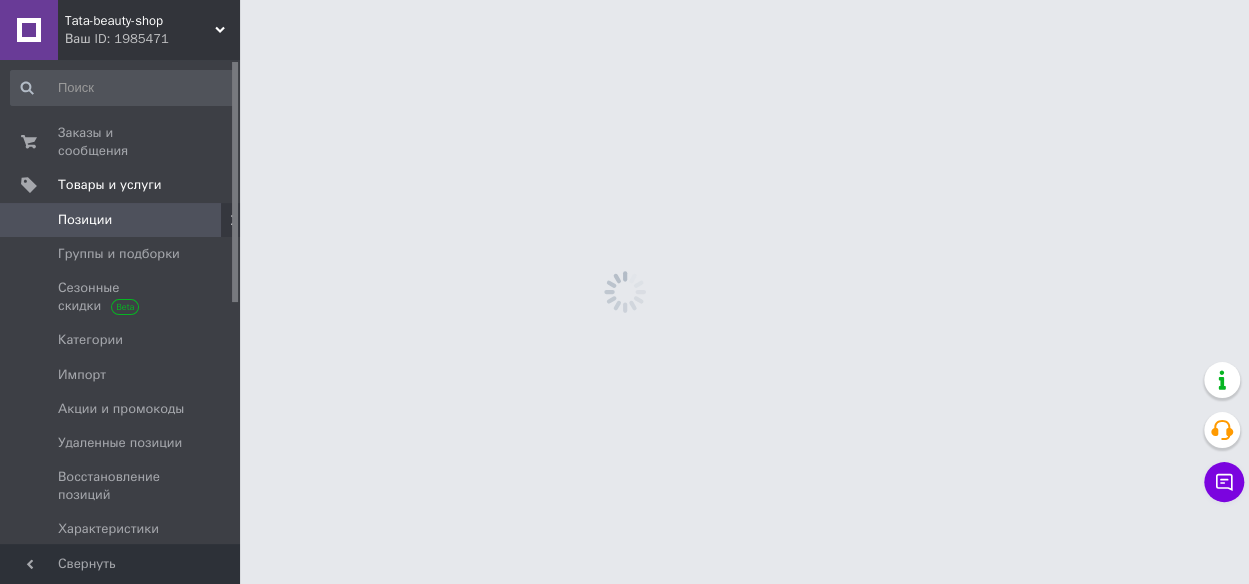 scroll, scrollTop: 0, scrollLeft: 0, axis: both 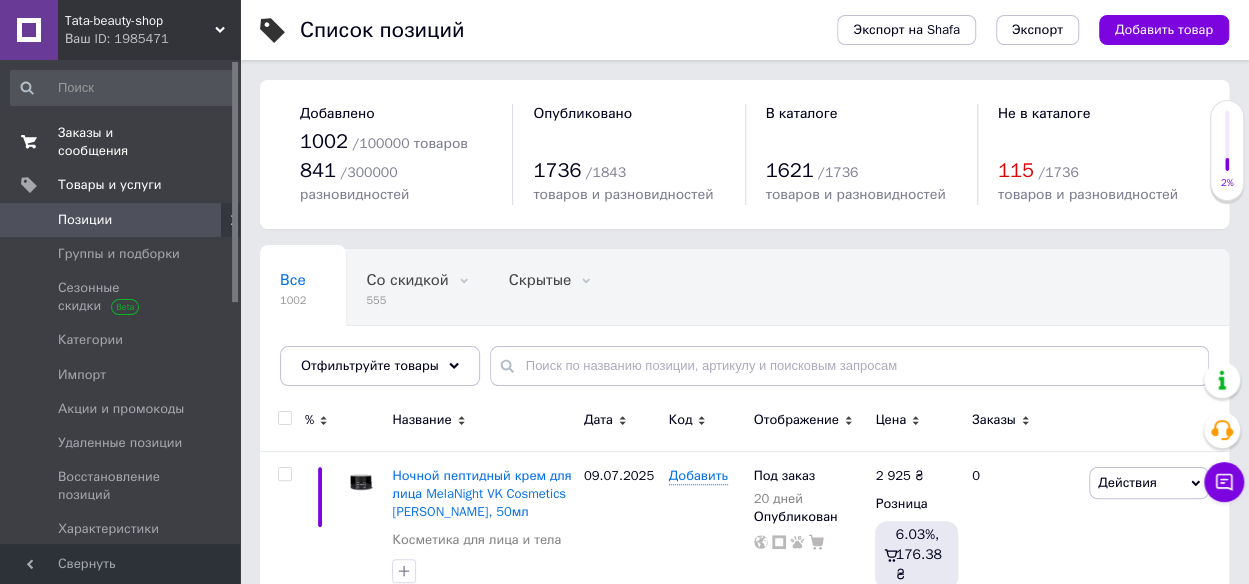 click on "Заказы и сообщения" at bounding box center (121, 142) 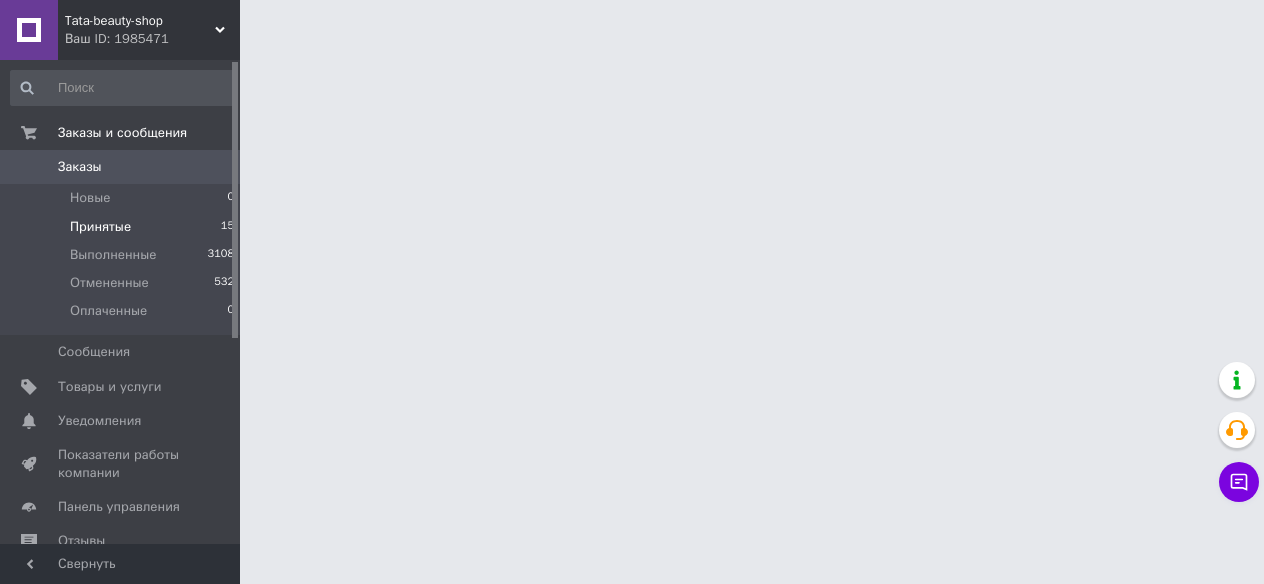 click on "Принятые" at bounding box center (100, 227) 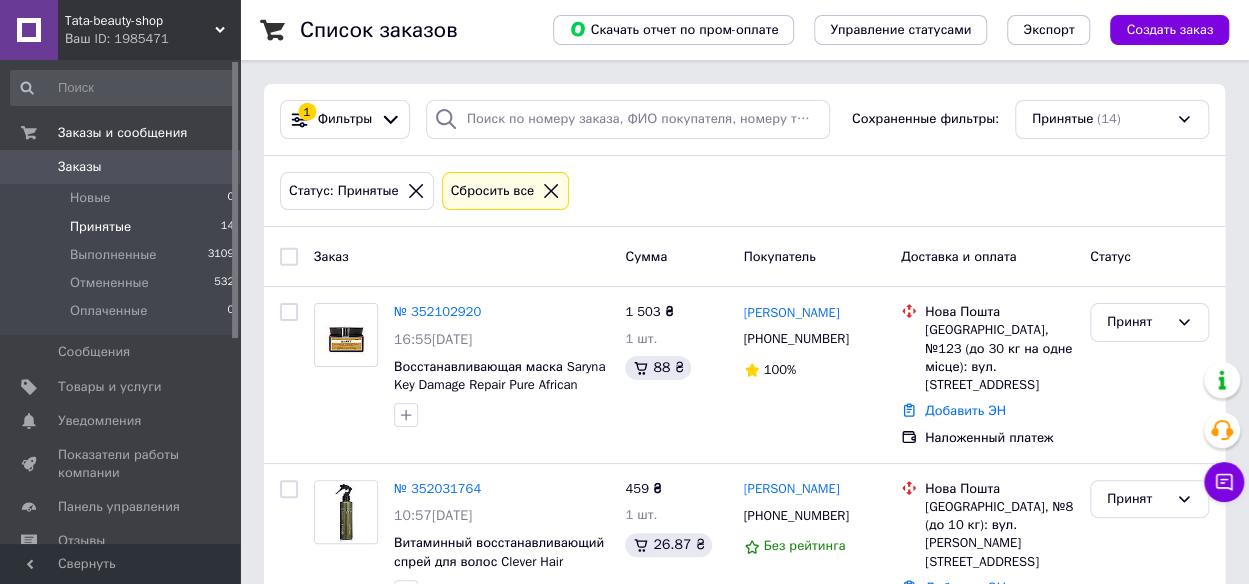 click on "Принятые" at bounding box center [100, 227] 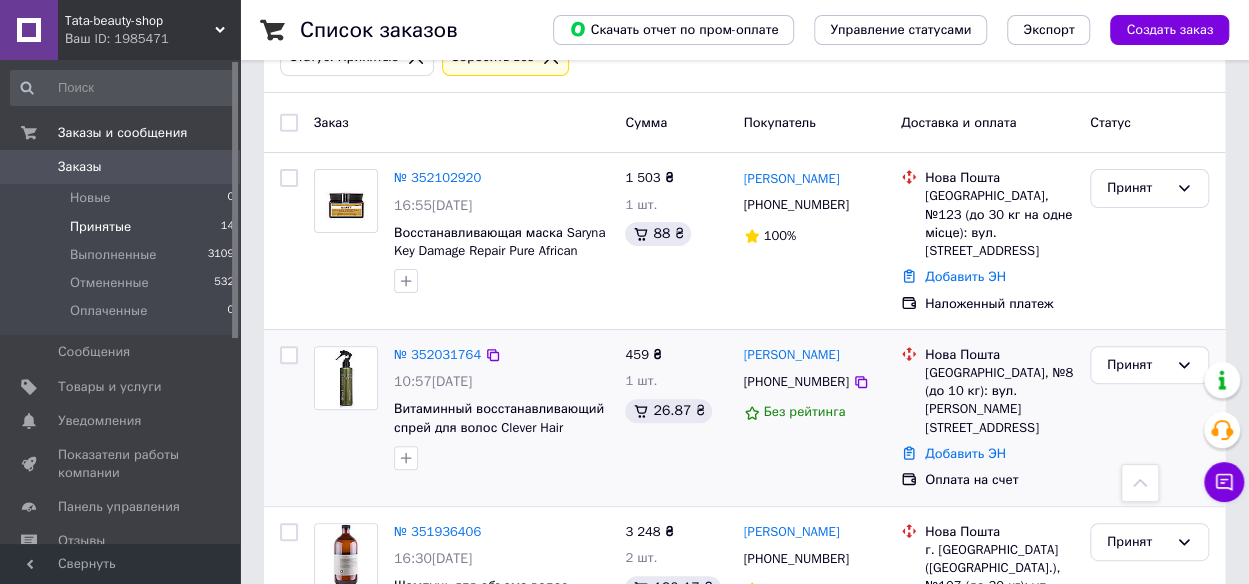 scroll, scrollTop: 0, scrollLeft: 0, axis: both 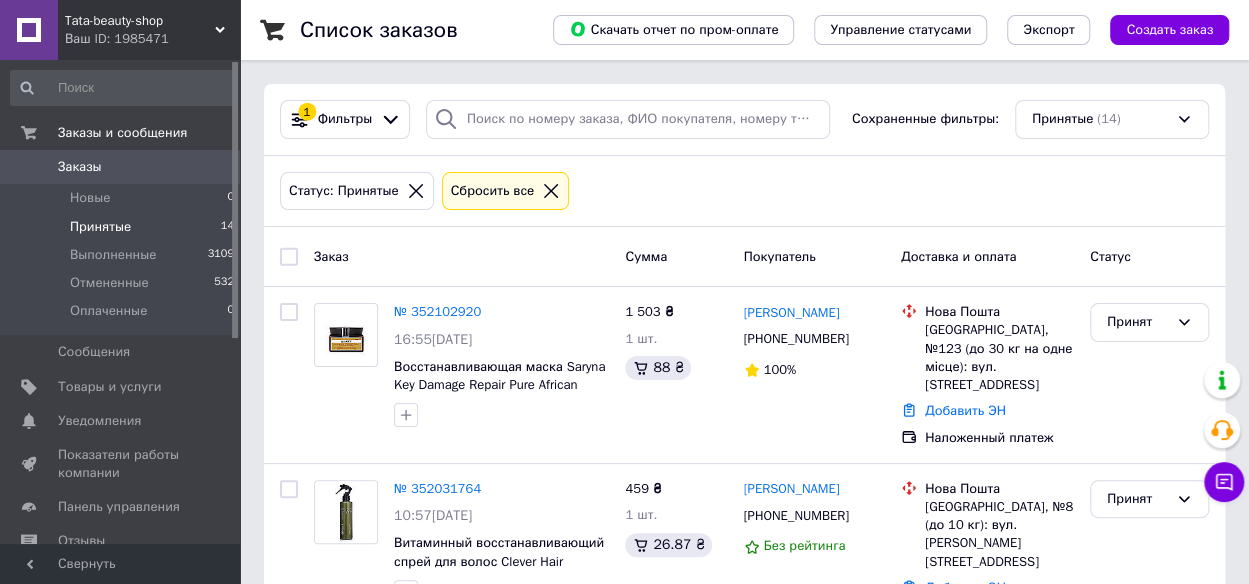 click on "Принятые" at bounding box center [100, 227] 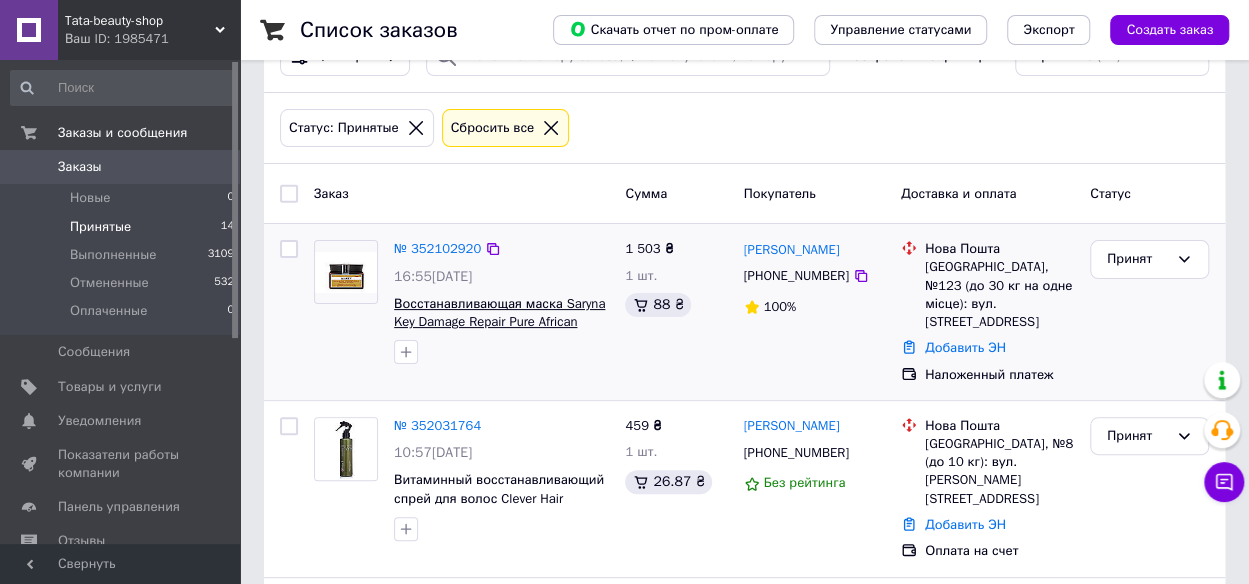 scroll, scrollTop: 200, scrollLeft: 0, axis: vertical 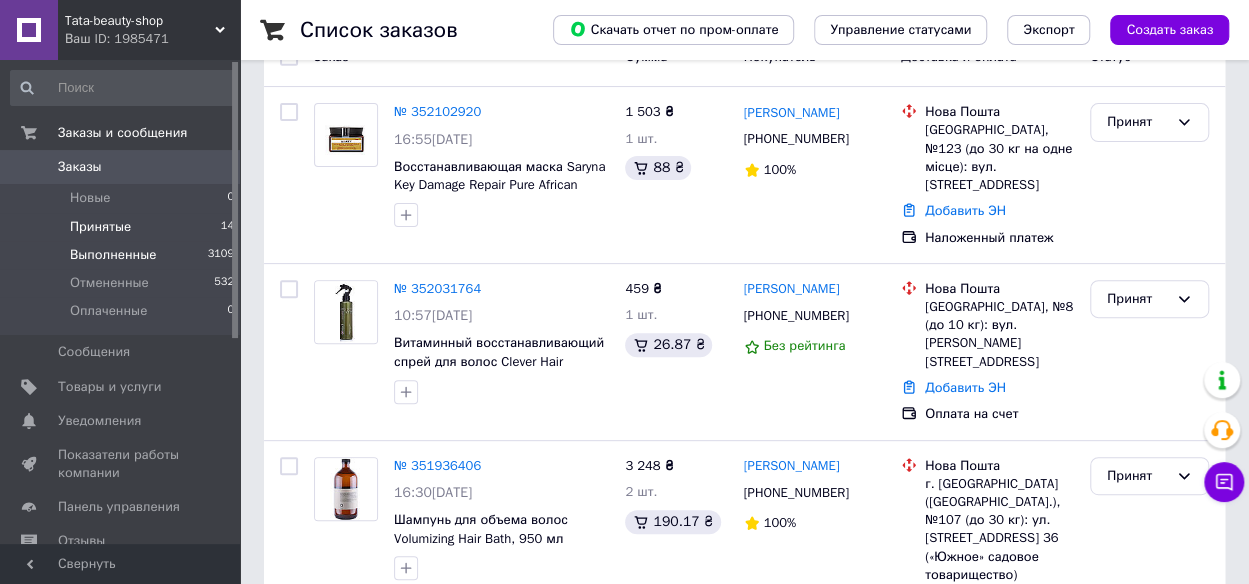click on "Выполненные" at bounding box center [113, 255] 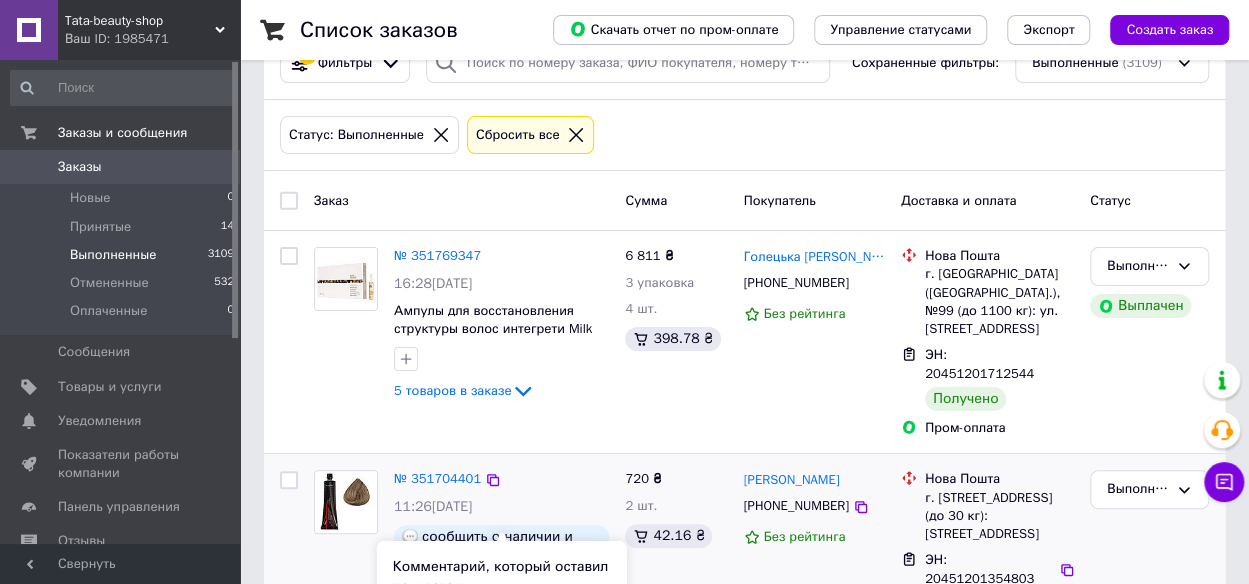 scroll, scrollTop: 0, scrollLeft: 0, axis: both 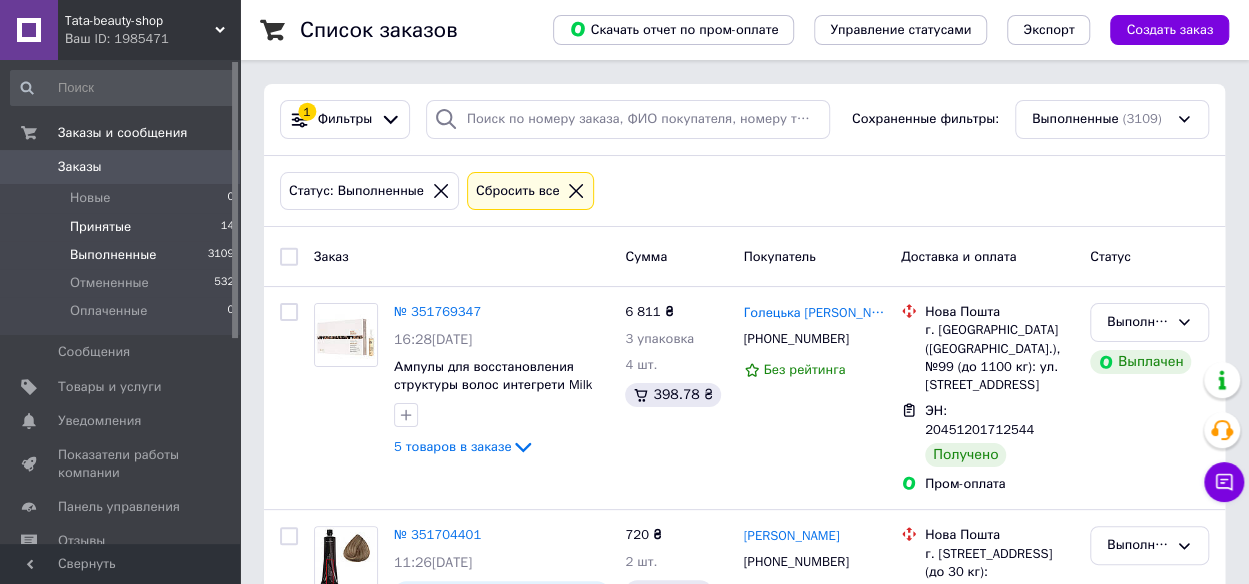 click on "Принятые" at bounding box center (100, 227) 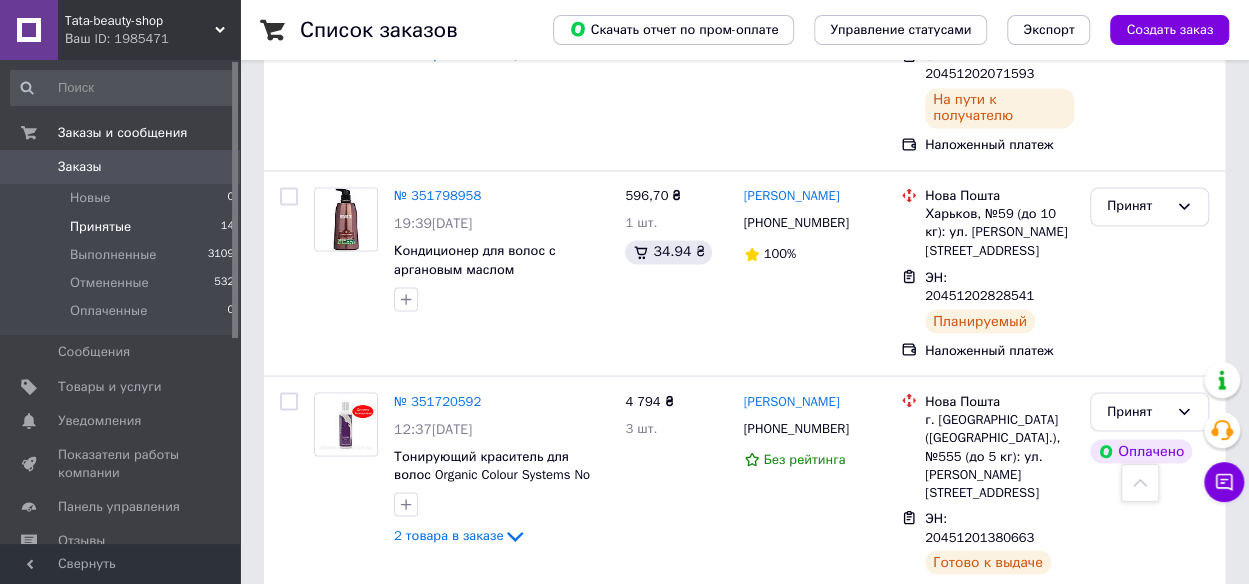 scroll, scrollTop: 1518, scrollLeft: 0, axis: vertical 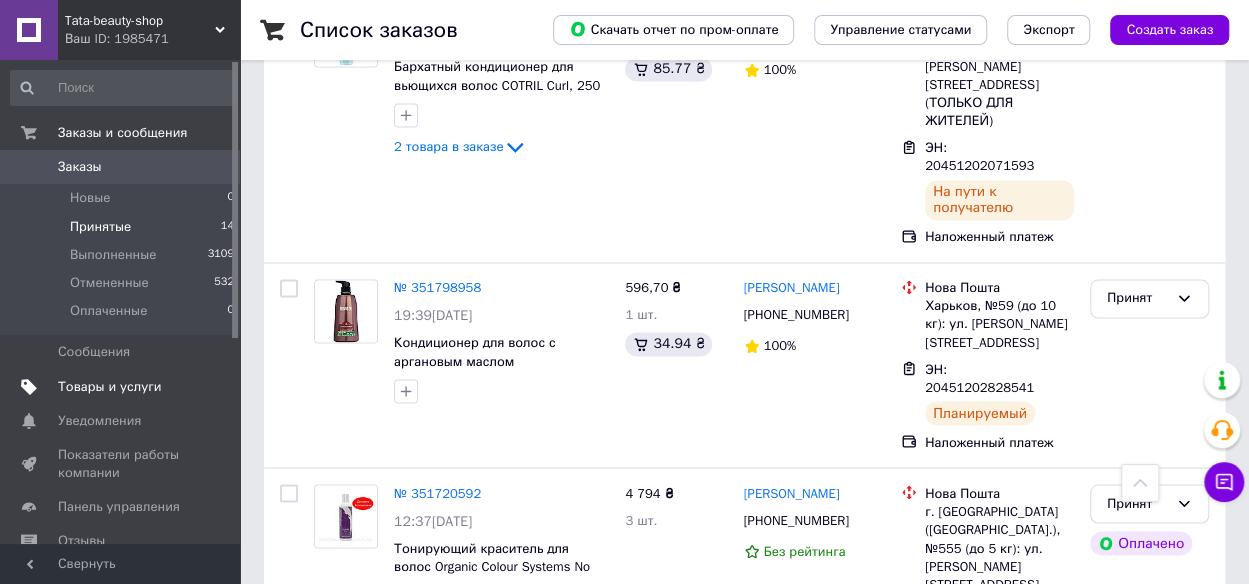 click on "Товары и услуги" at bounding box center [110, 387] 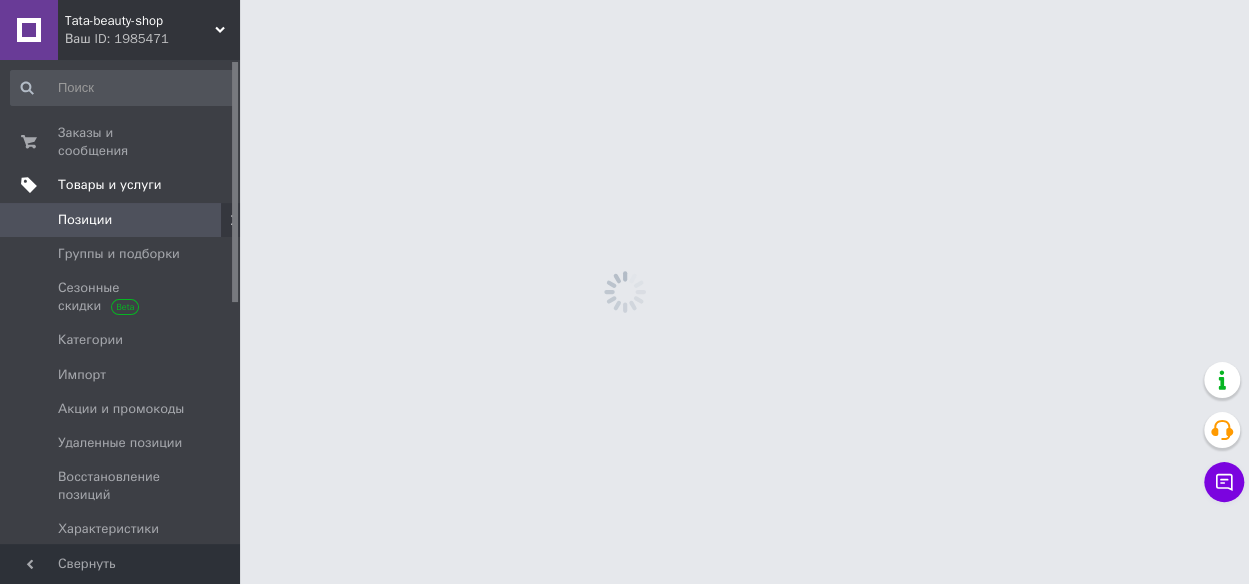 scroll, scrollTop: 0, scrollLeft: 0, axis: both 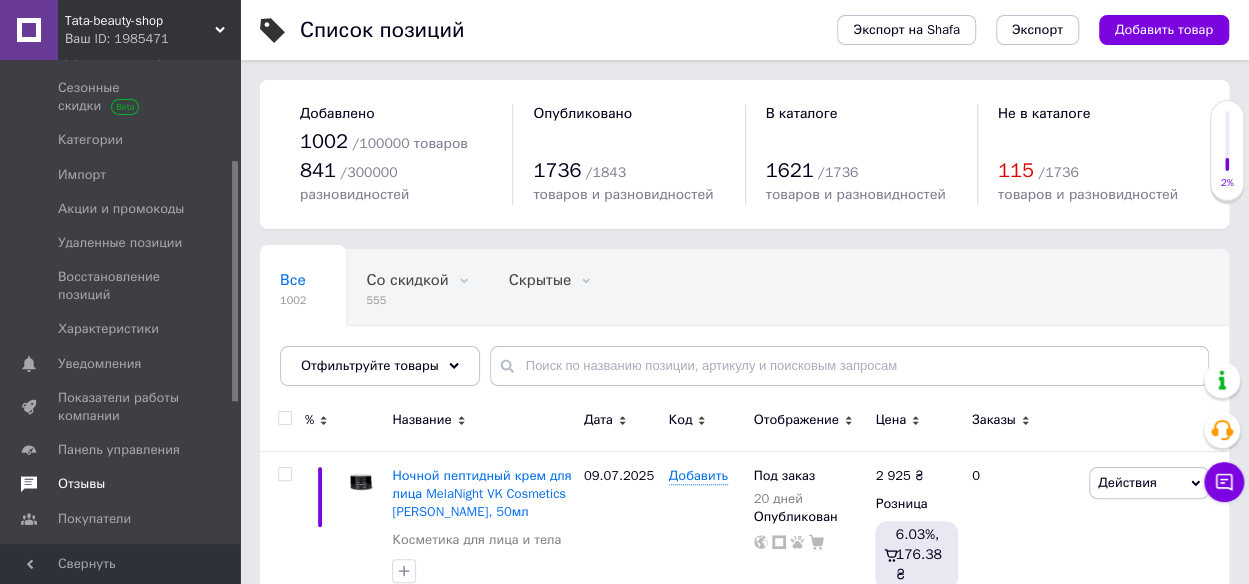 click on "Отзывы" at bounding box center (81, 484) 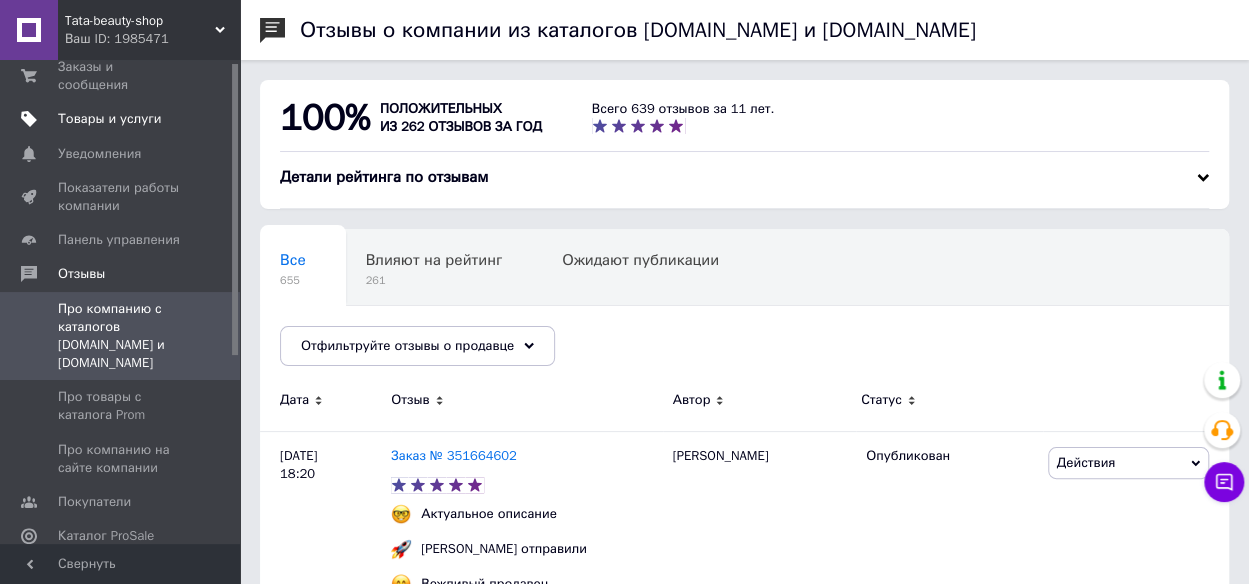 scroll, scrollTop: 0, scrollLeft: 0, axis: both 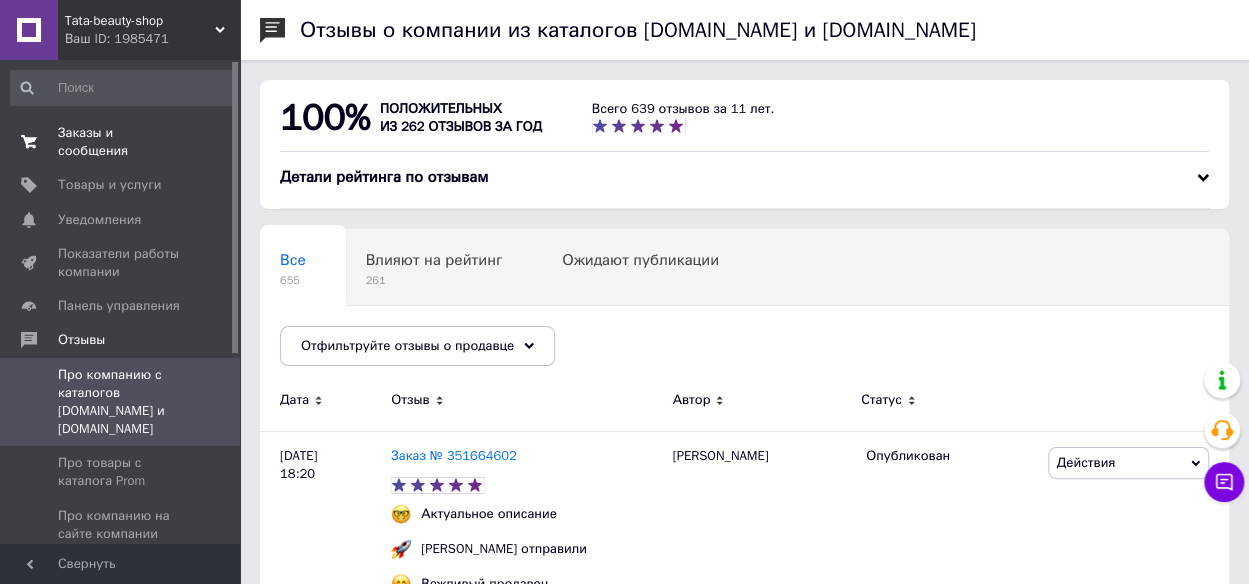 click on "Заказы и сообщения" at bounding box center [121, 142] 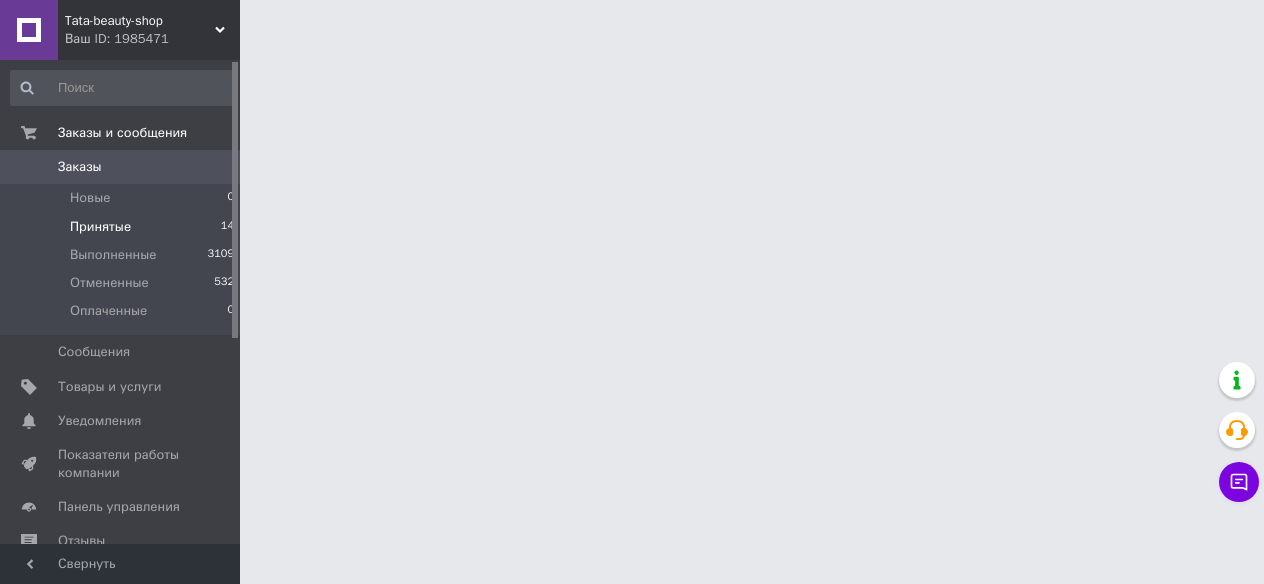 click on "Принятые" at bounding box center [100, 227] 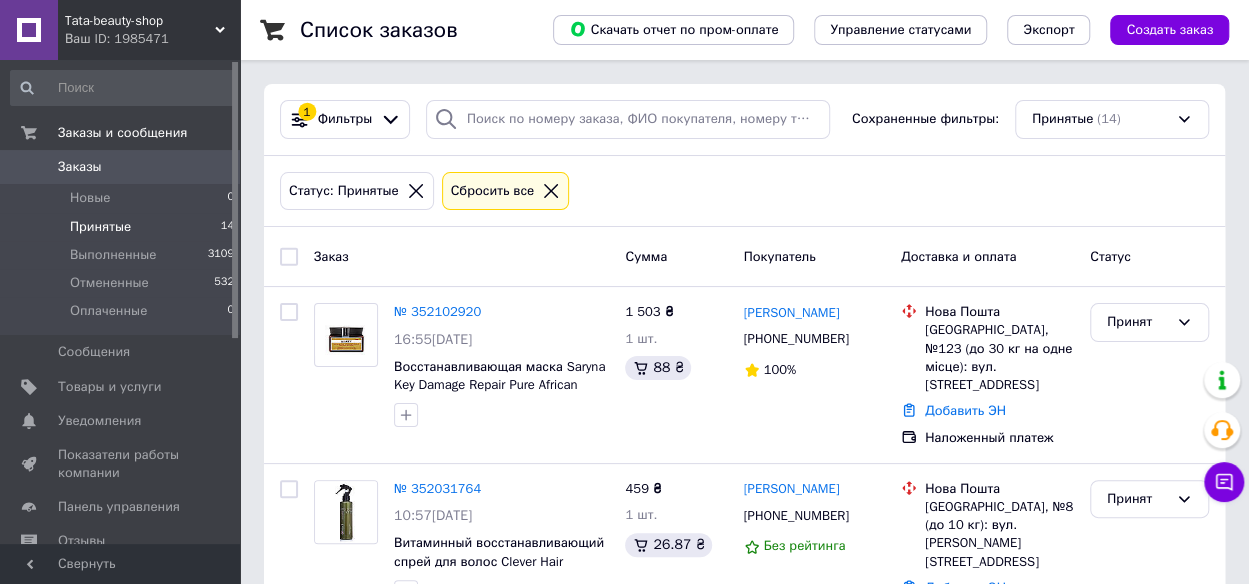 click on "Принятые" at bounding box center (100, 227) 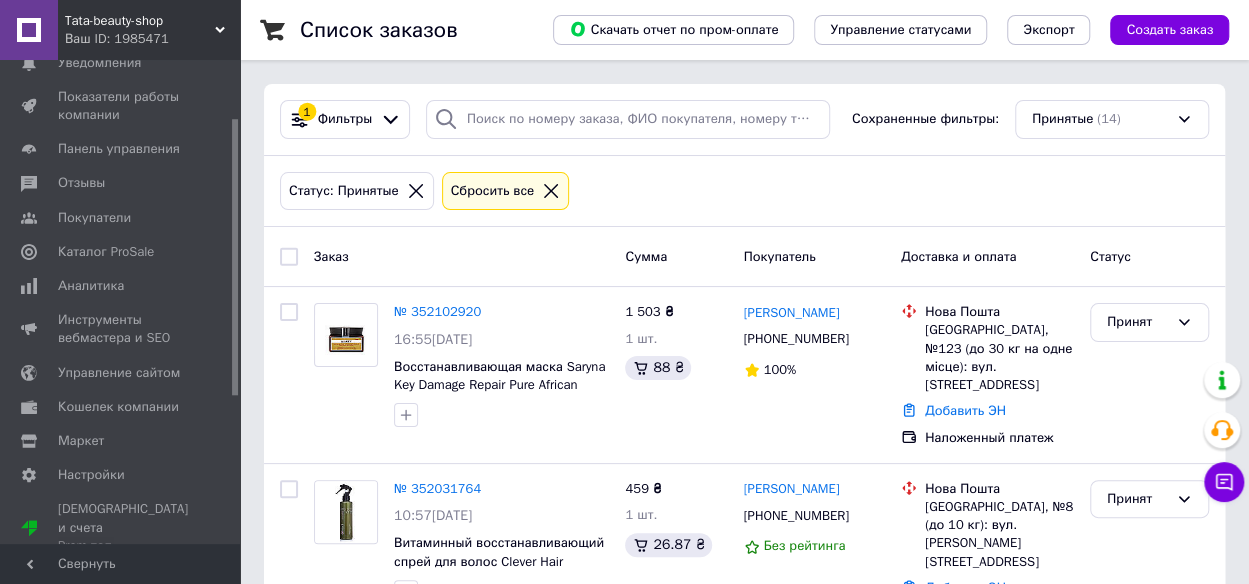 scroll, scrollTop: 0, scrollLeft: 0, axis: both 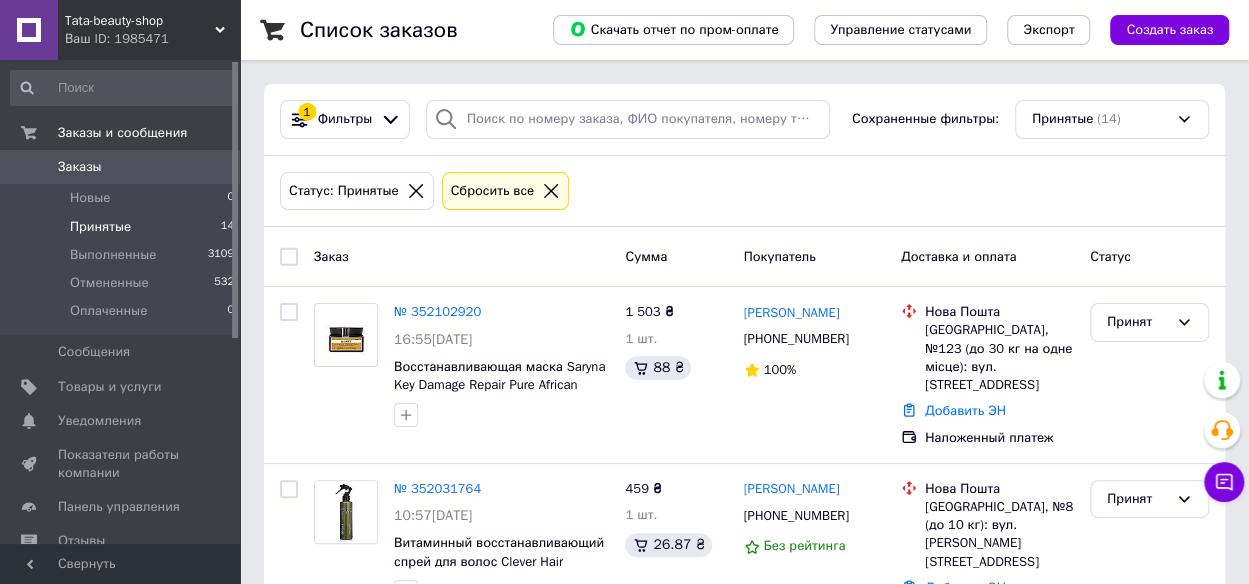 click on "Принятые" at bounding box center (100, 227) 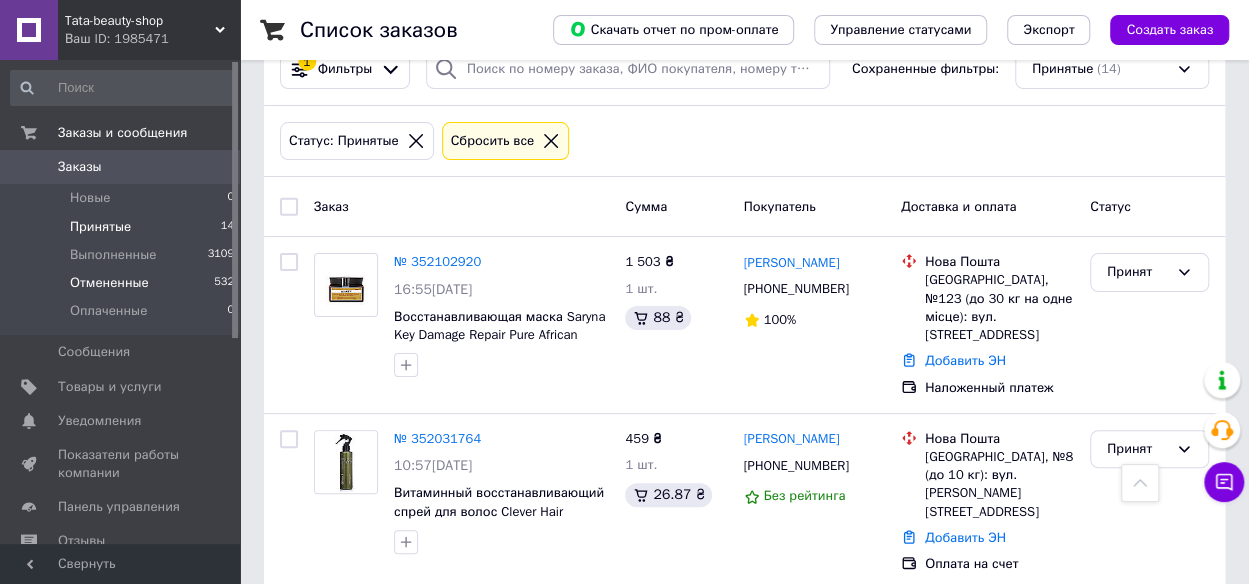 scroll, scrollTop: 0, scrollLeft: 0, axis: both 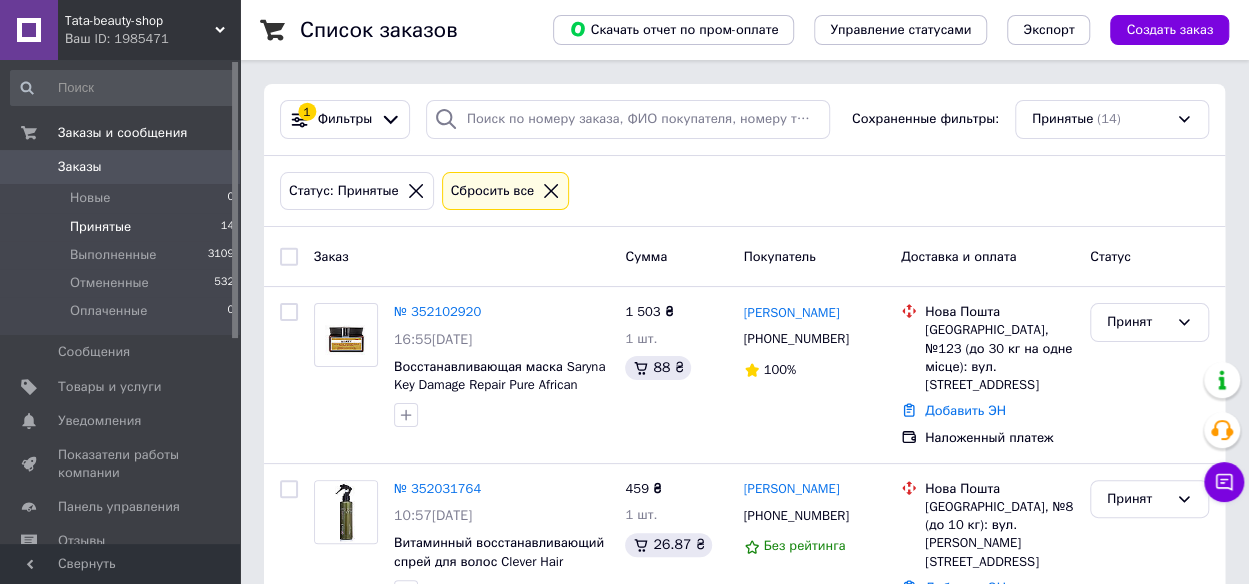 click on "Принятые" at bounding box center (100, 227) 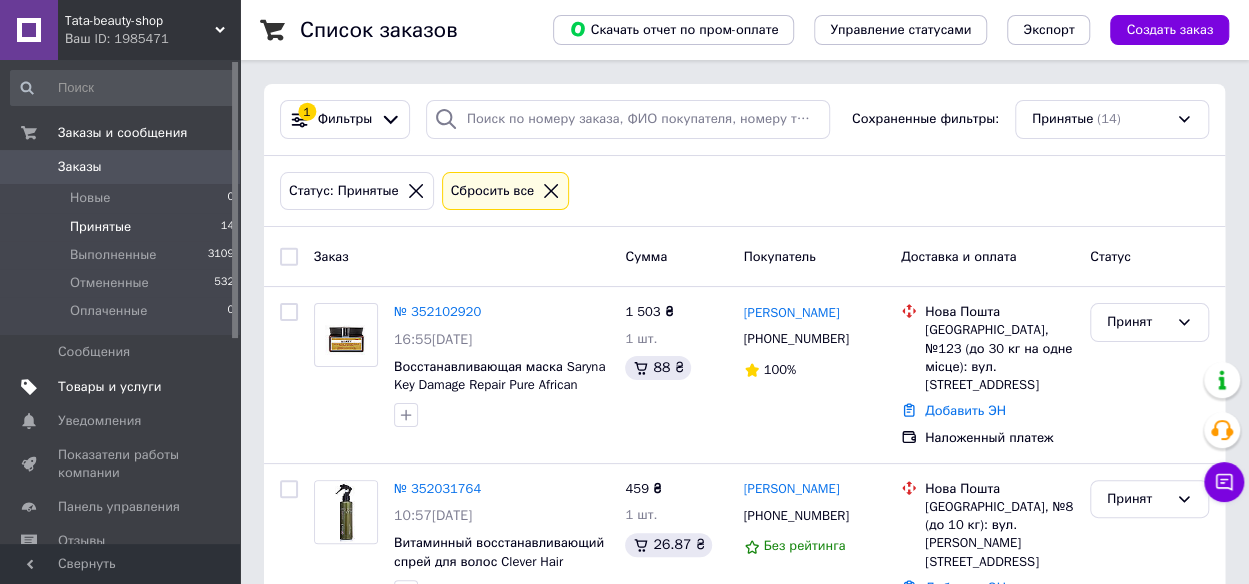 click on "Товары и услуги" at bounding box center [110, 387] 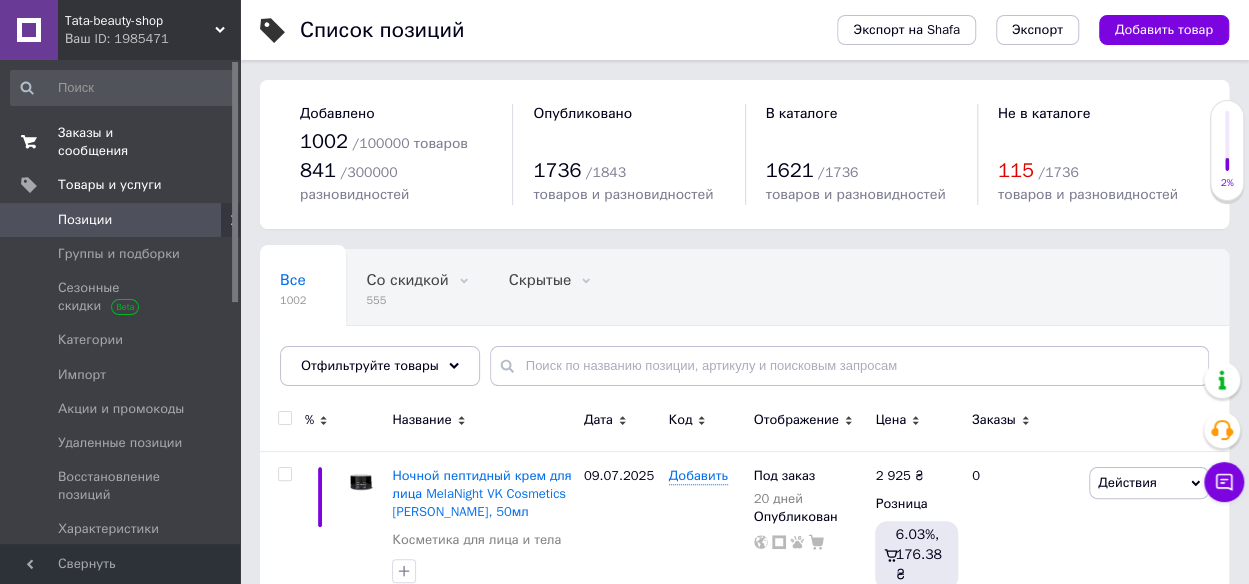 click on "Заказы и сообщения" at bounding box center [121, 142] 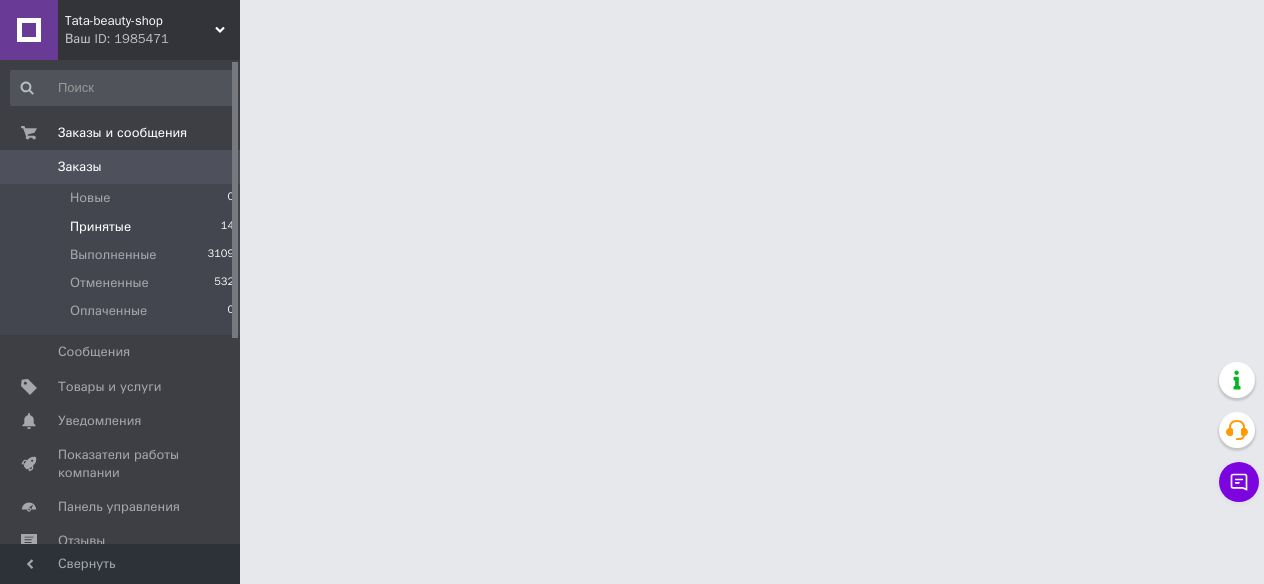 click on "Принятые" at bounding box center [100, 227] 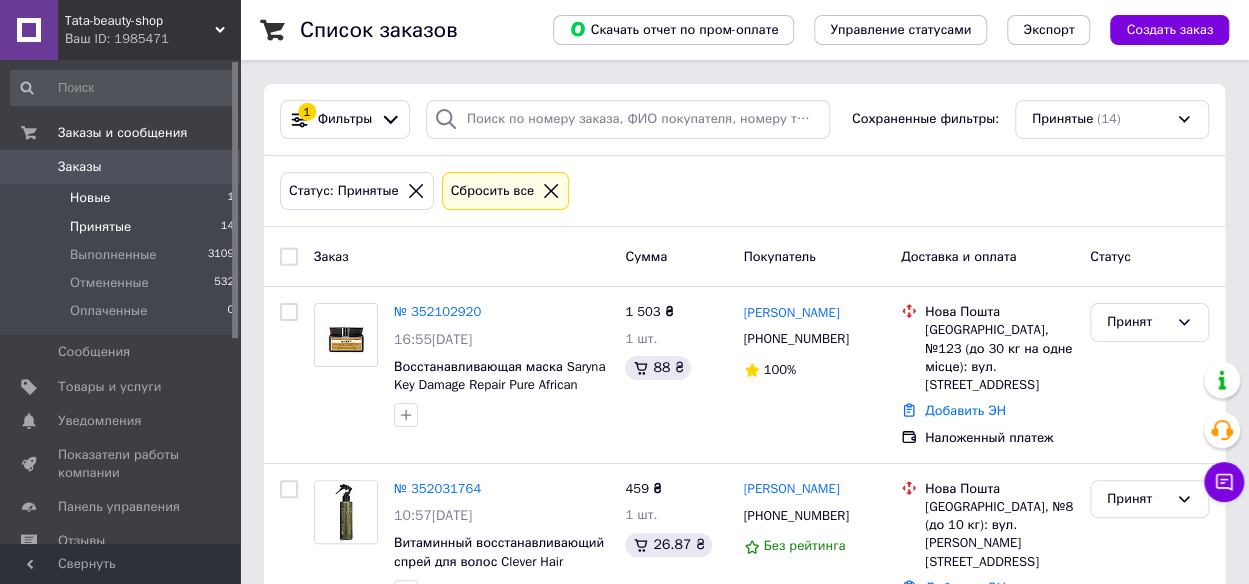 click on "Новые 1" at bounding box center [123, 198] 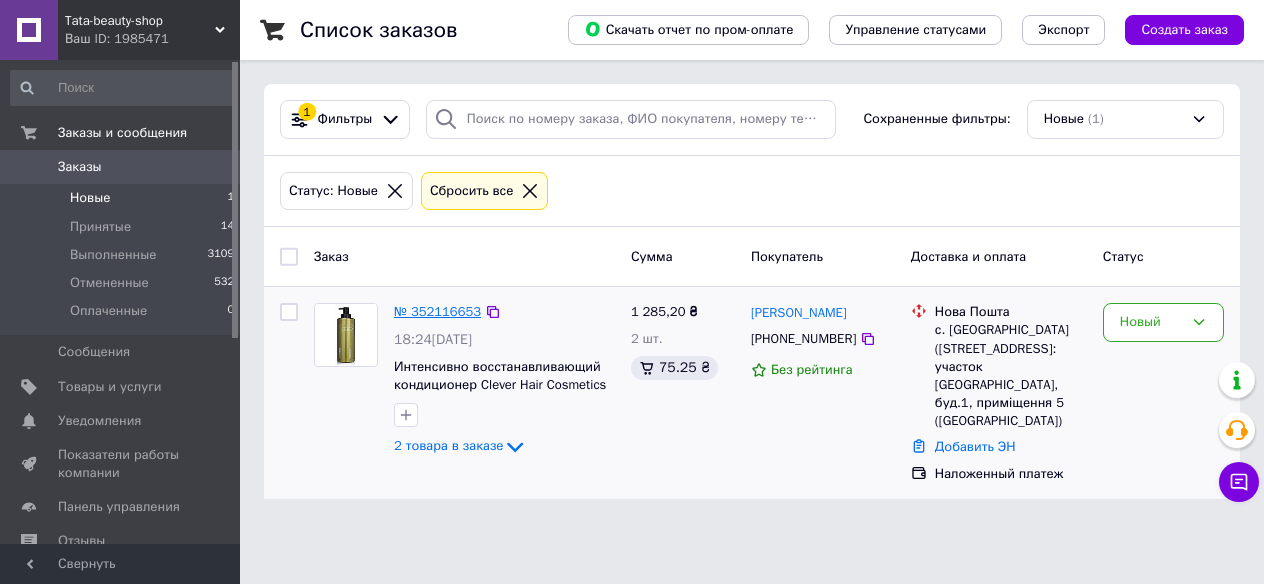 click on "№ 352116653" at bounding box center (437, 311) 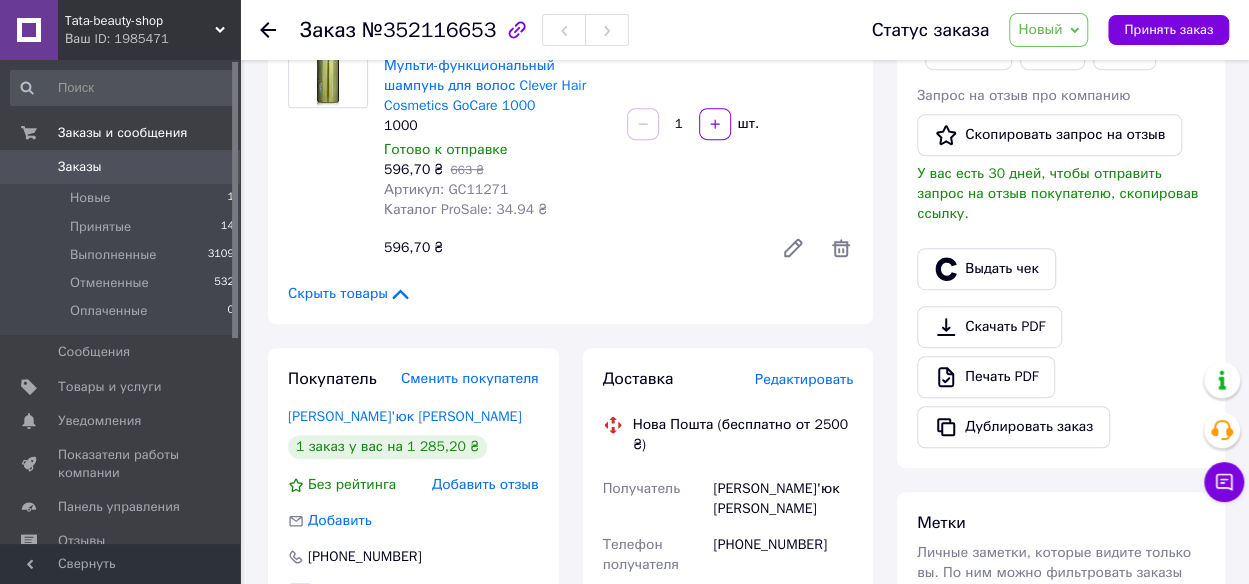 scroll, scrollTop: 600, scrollLeft: 0, axis: vertical 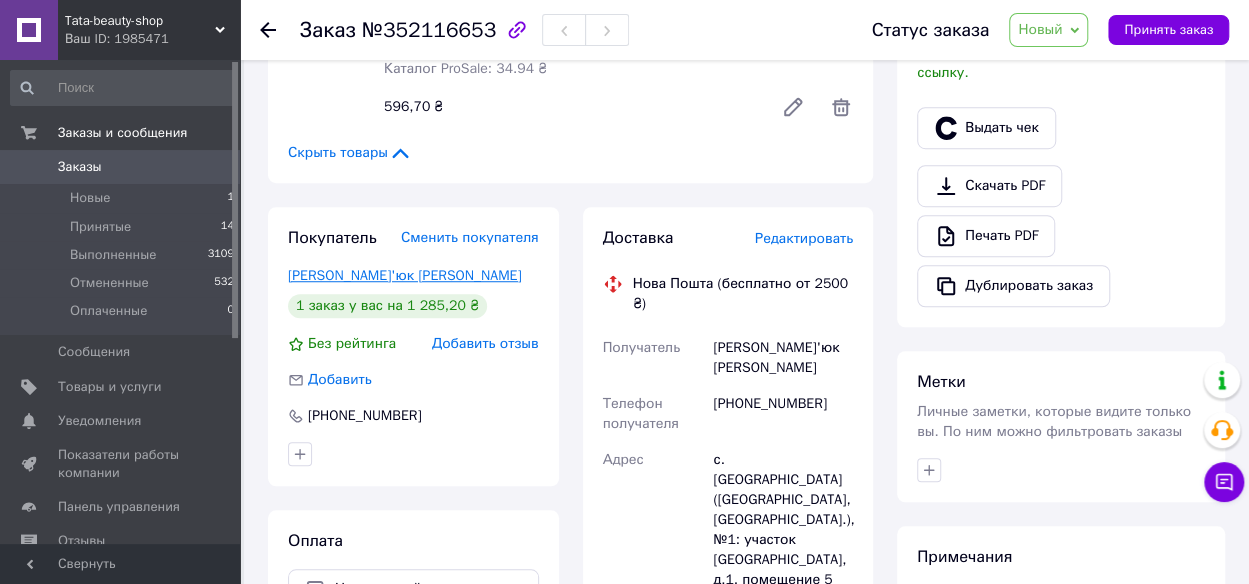 click on "[PERSON_NAME]'юк [PERSON_NAME]" at bounding box center [405, 275] 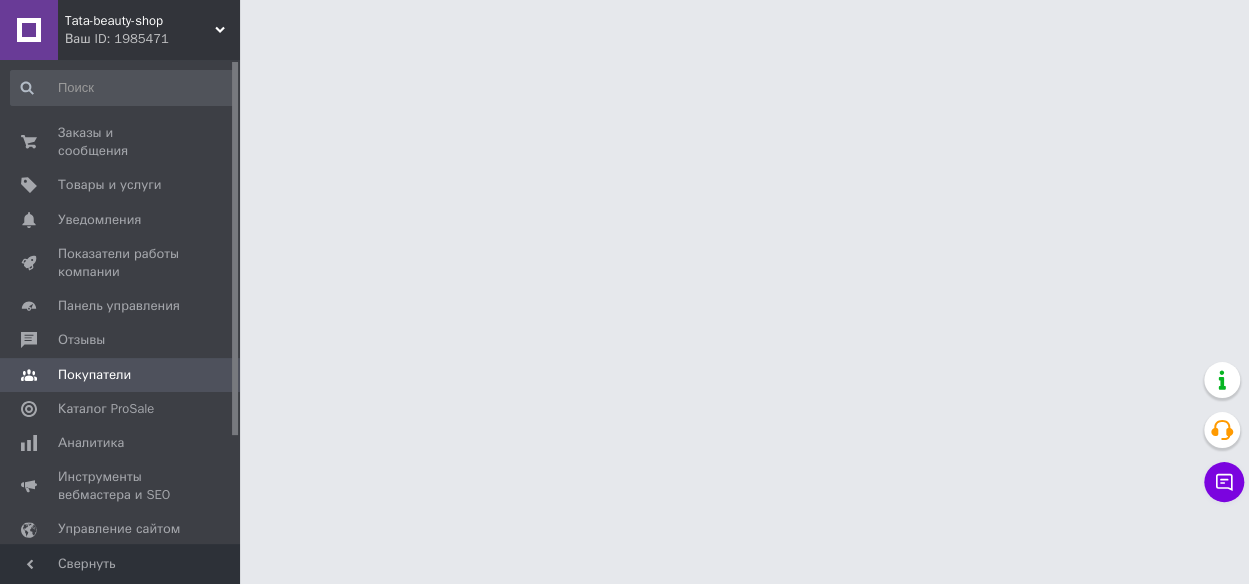 scroll, scrollTop: 0, scrollLeft: 0, axis: both 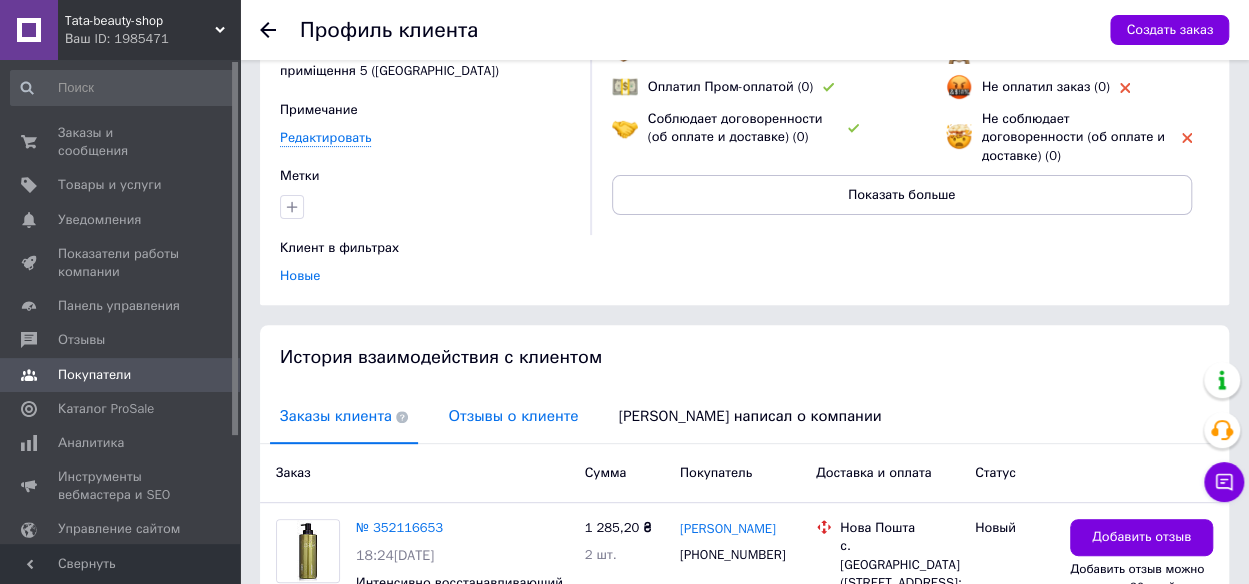 click on "Отзывы о клиенте" at bounding box center [513, 416] 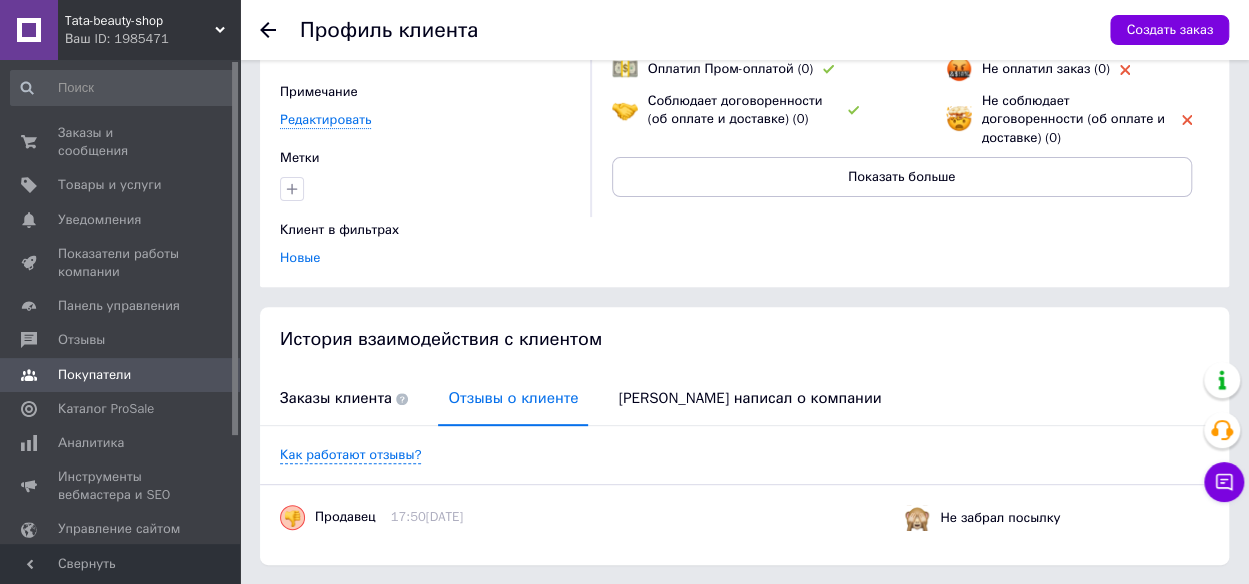 scroll, scrollTop: 234, scrollLeft: 0, axis: vertical 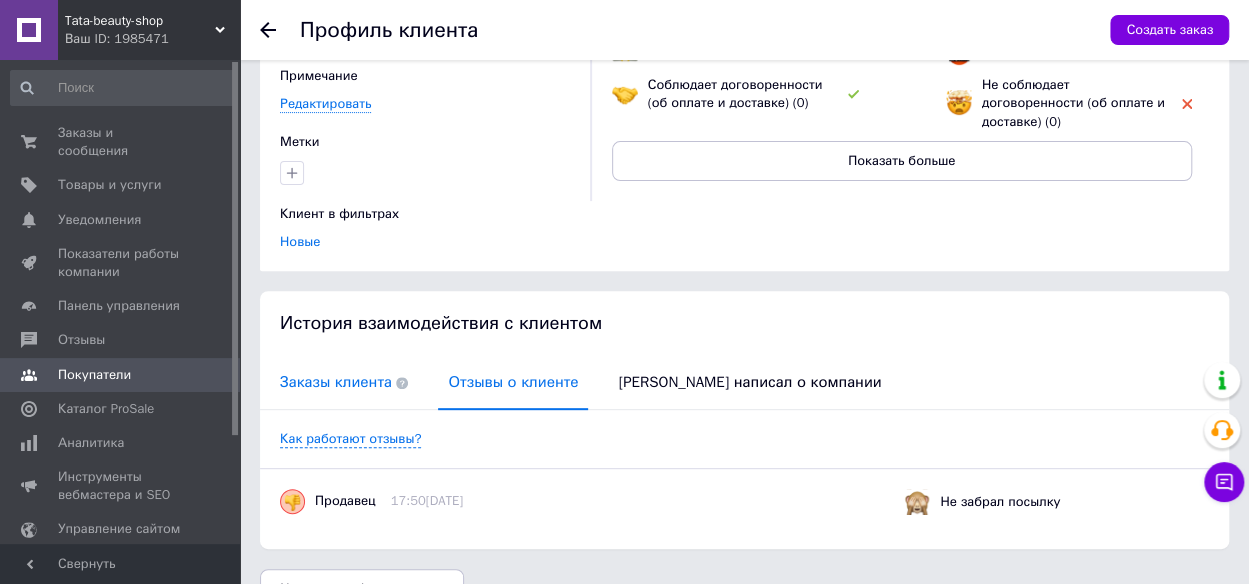 click on "Заказы клиента" at bounding box center (344, 382) 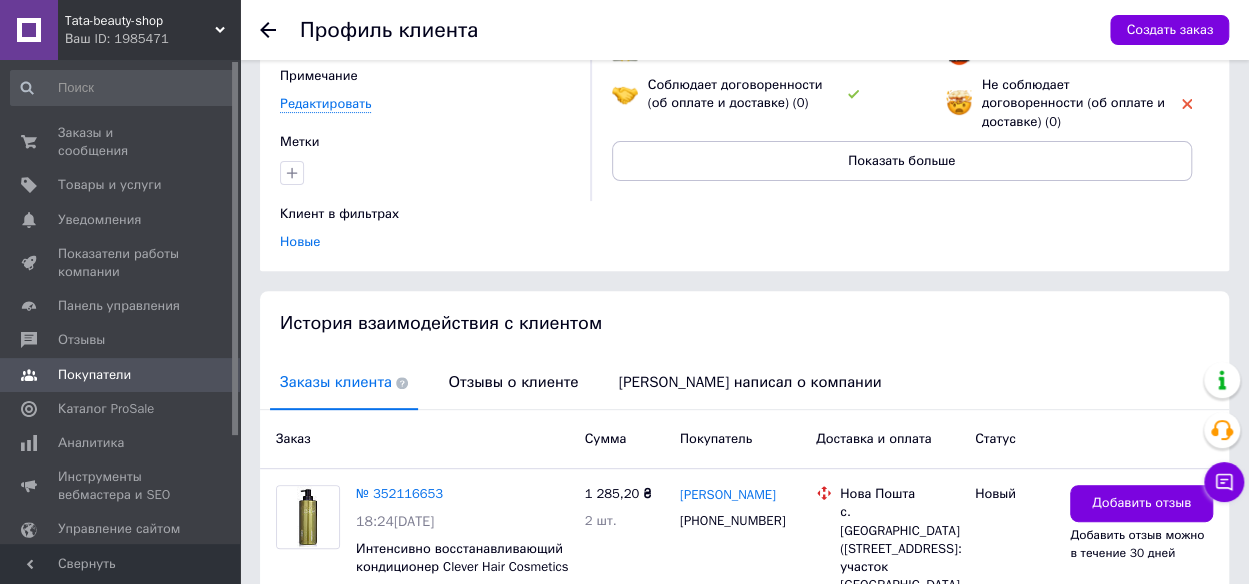 click 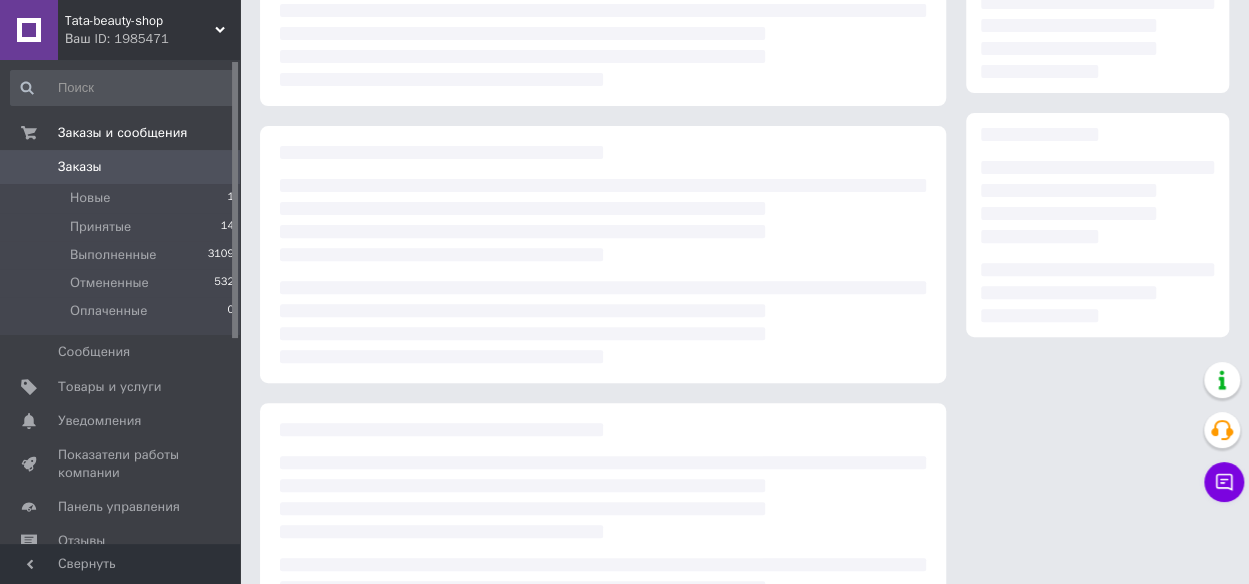 scroll, scrollTop: 330, scrollLeft: 0, axis: vertical 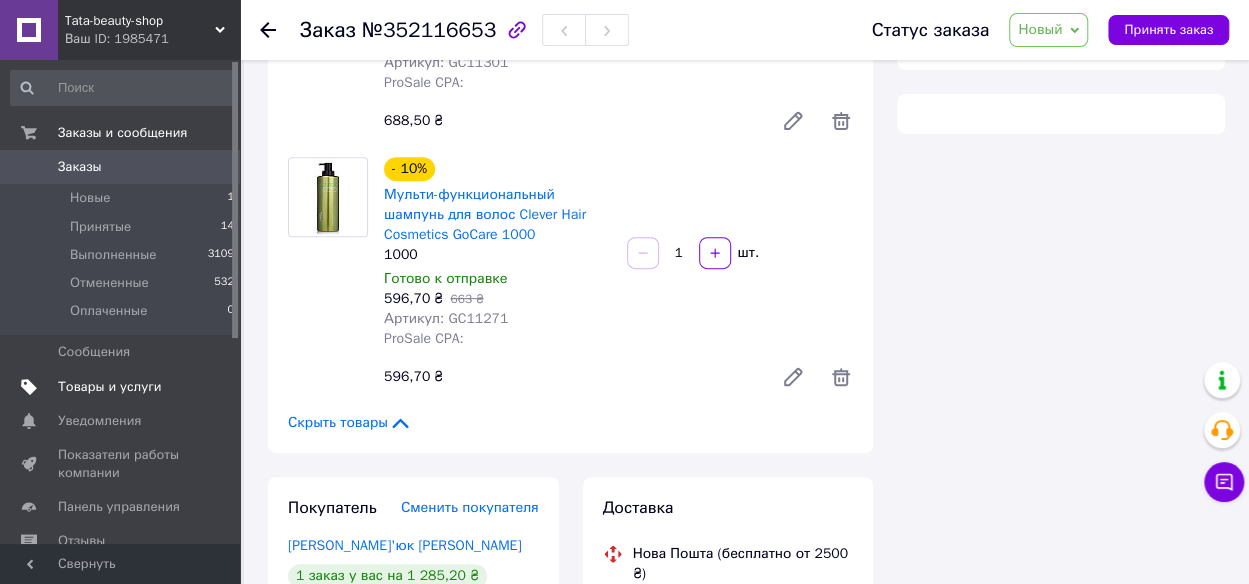 click on "Товары и услуги" at bounding box center (110, 387) 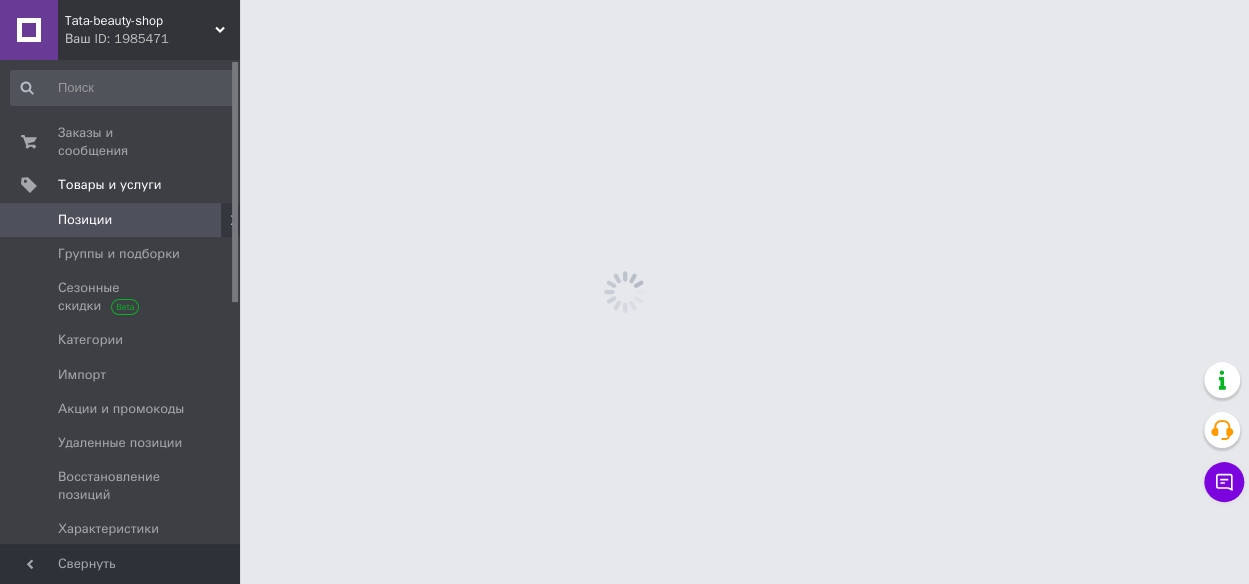 scroll, scrollTop: 0, scrollLeft: 0, axis: both 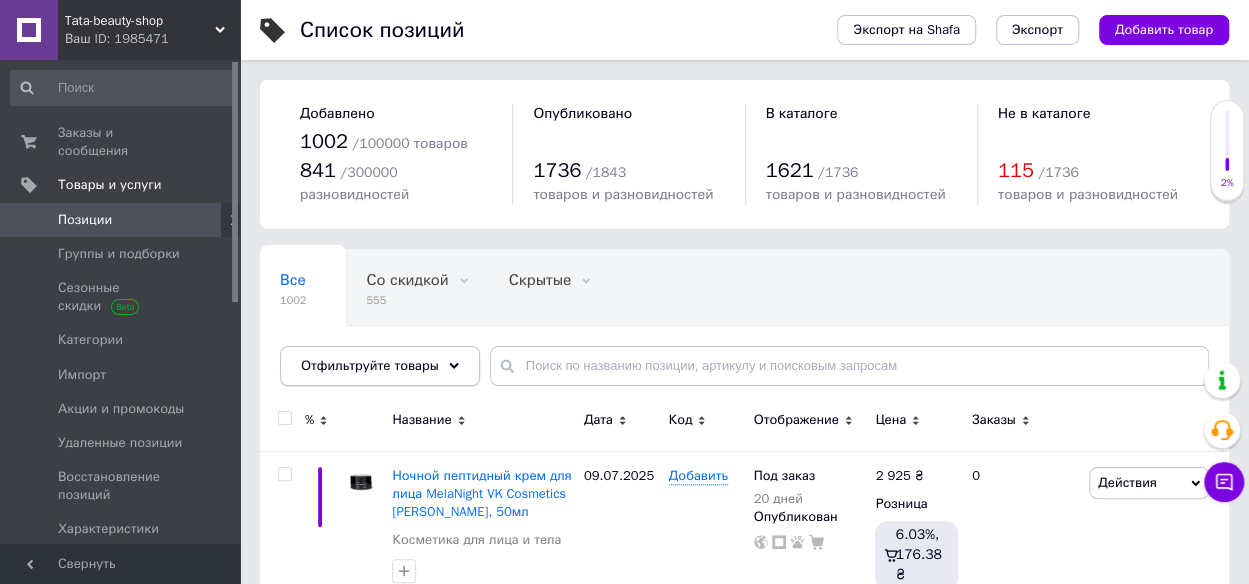 click on "Отфильтруйте товары" at bounding box center [380, 366] 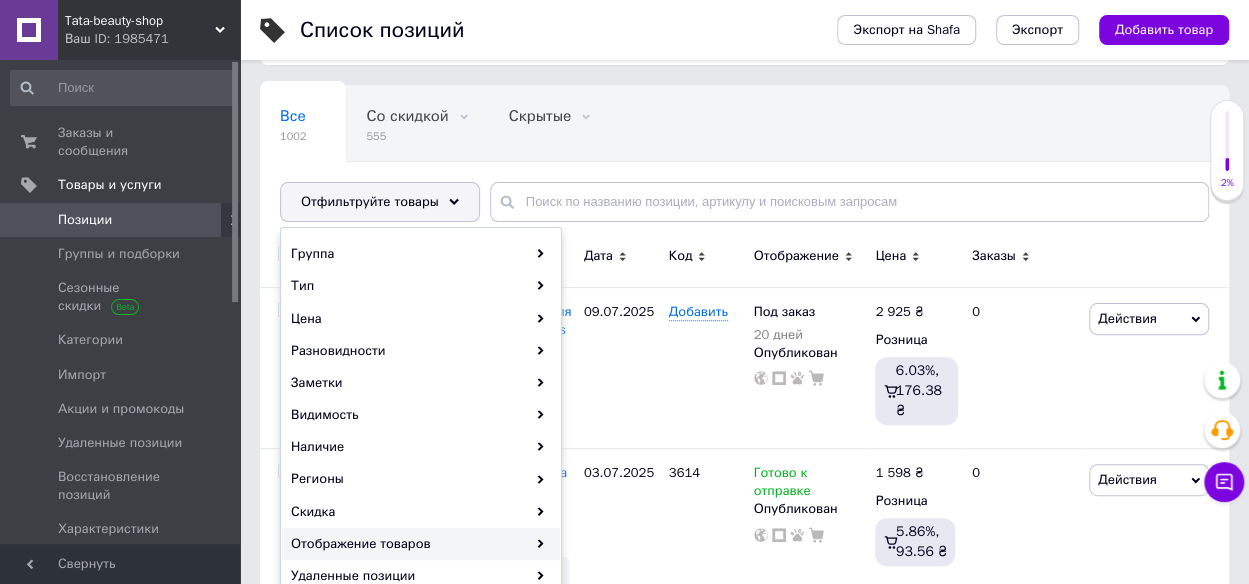 scroll, scrollTop: 300, scrollLeft: 0, axis: vertical 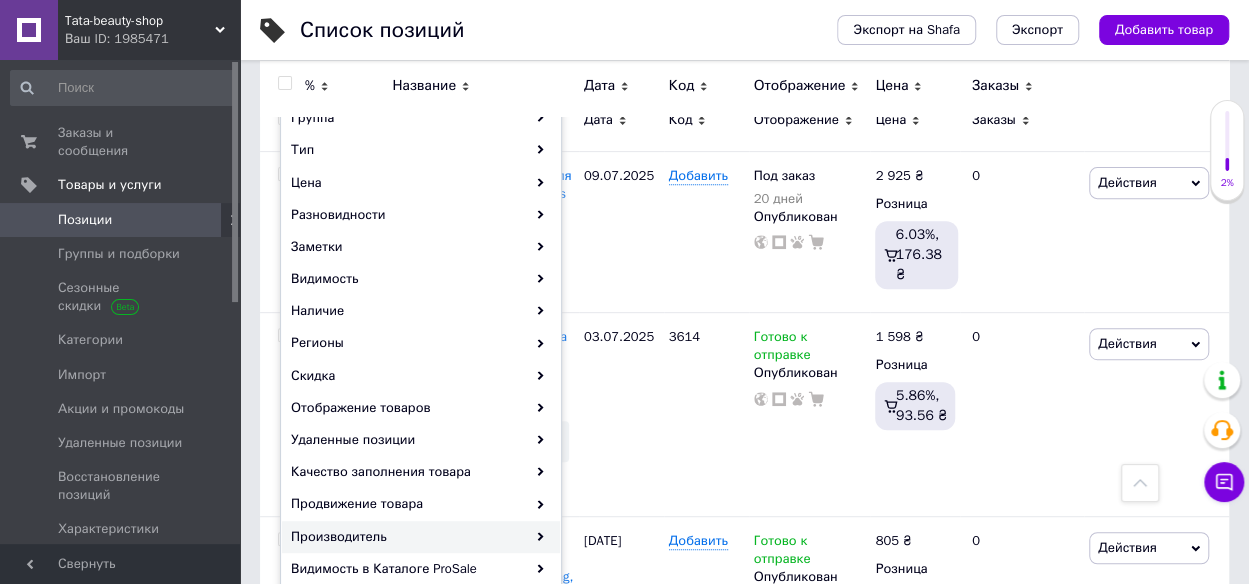 click on "Производитель" at bounding box center (421, 537) 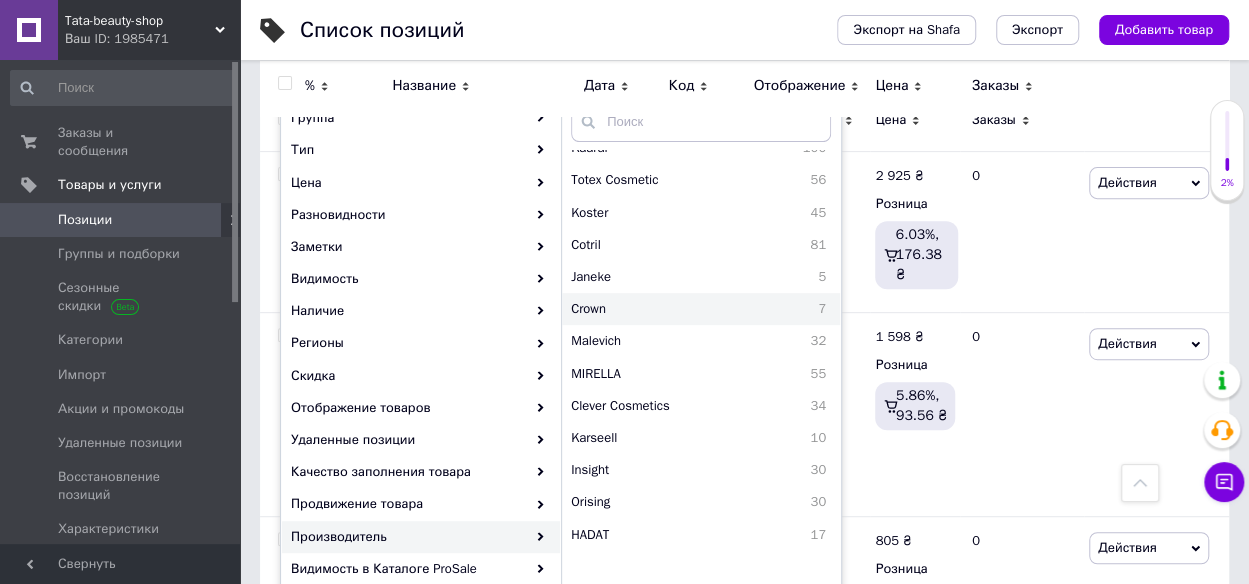 scroll, scrollTop: 300, scrollLeft: 0, axis: vertical 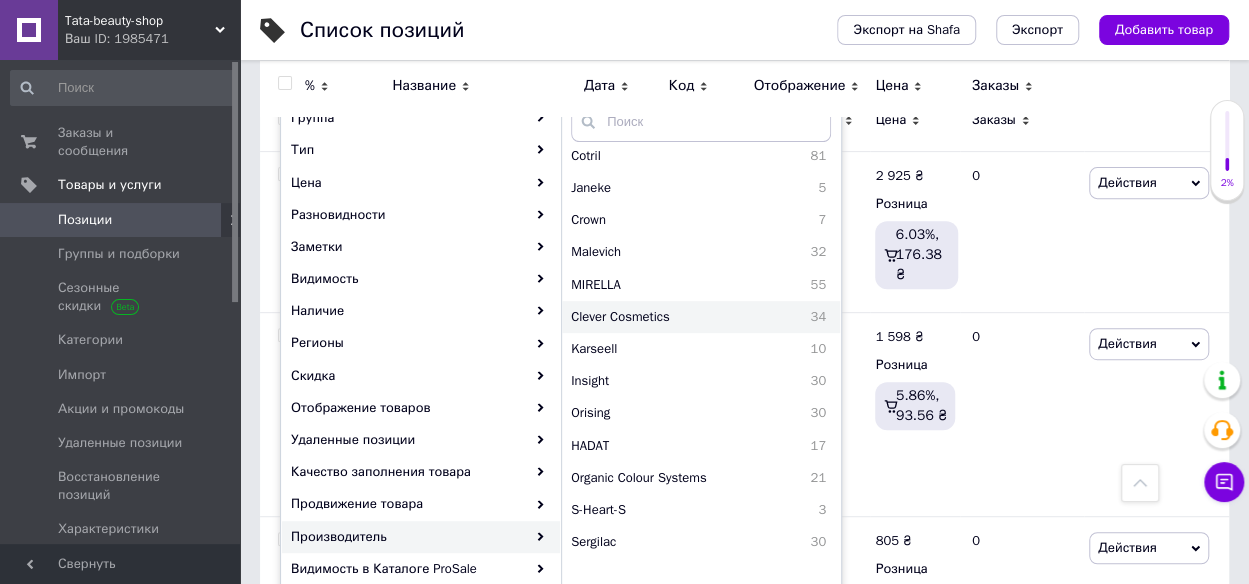 click on "Clever Cosmetics" at bounding box center (672, 317) 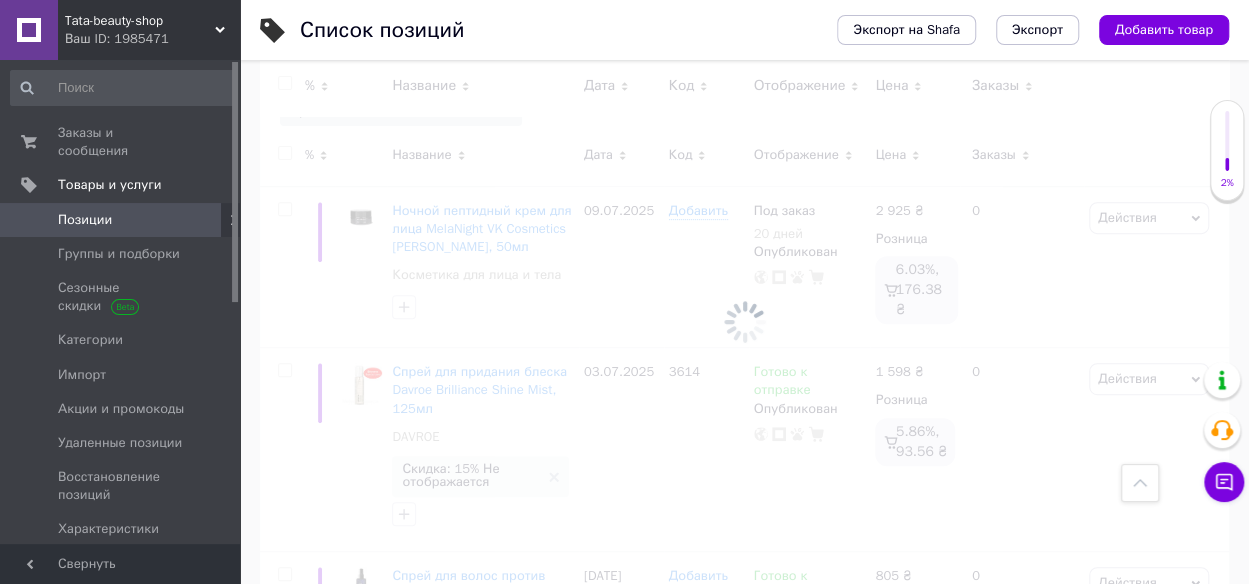 scroll, scrollTop: 0, scrollLeft: 9, axis: horizontal 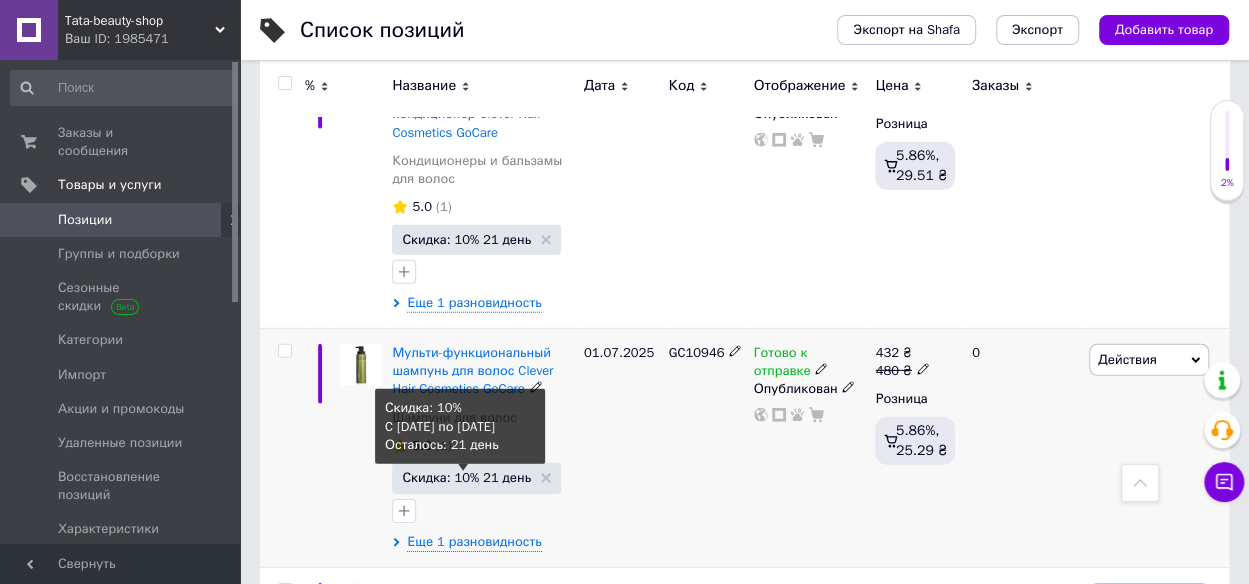 click on "Скидка: 10% 21 день" at bounding box center (466, 477) 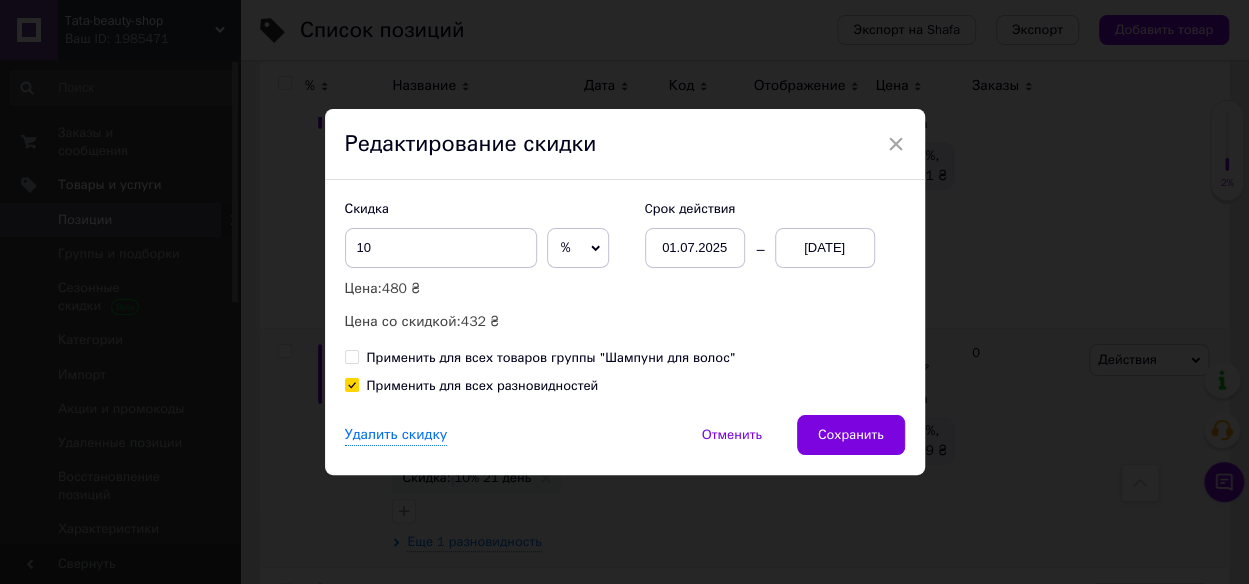 scroll, scrollTop: 0, scrollLeft: 8, axis: horizontal 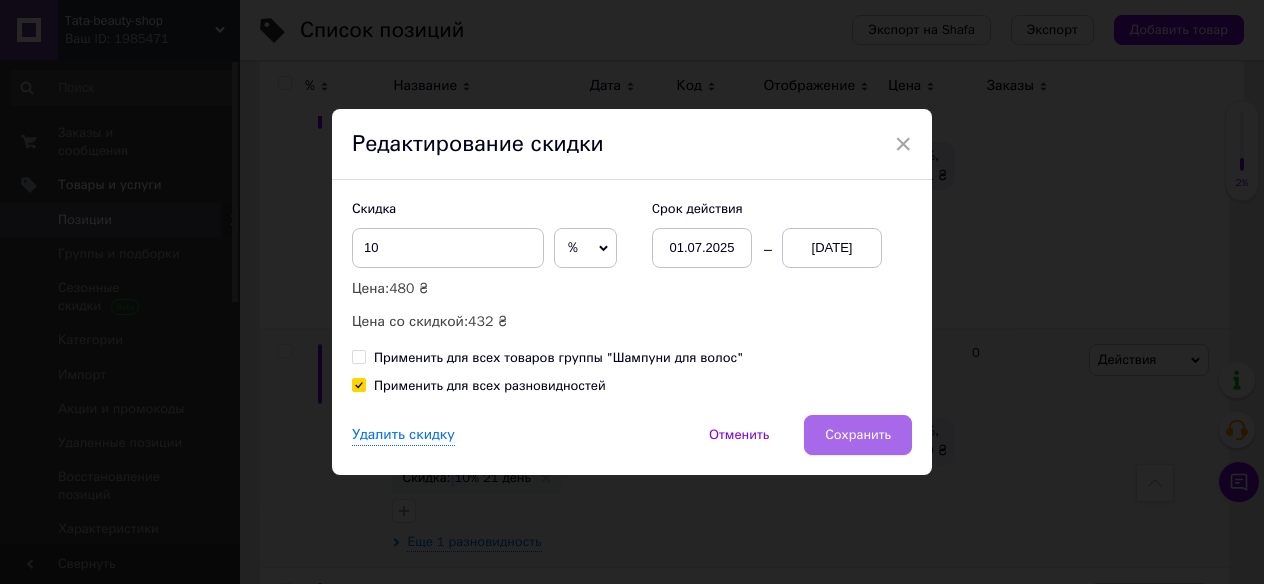 click on "Сохранить" at bounding box center [858, 435] 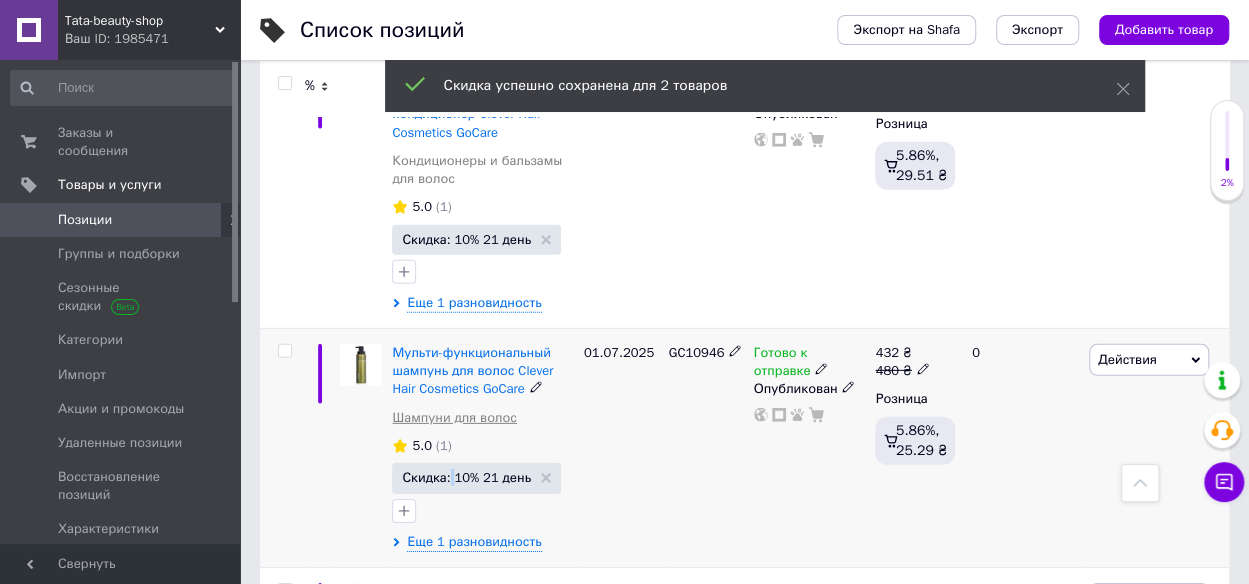 scroll, scrollTop: 0, scrollLeft: 9, axis: horizontal 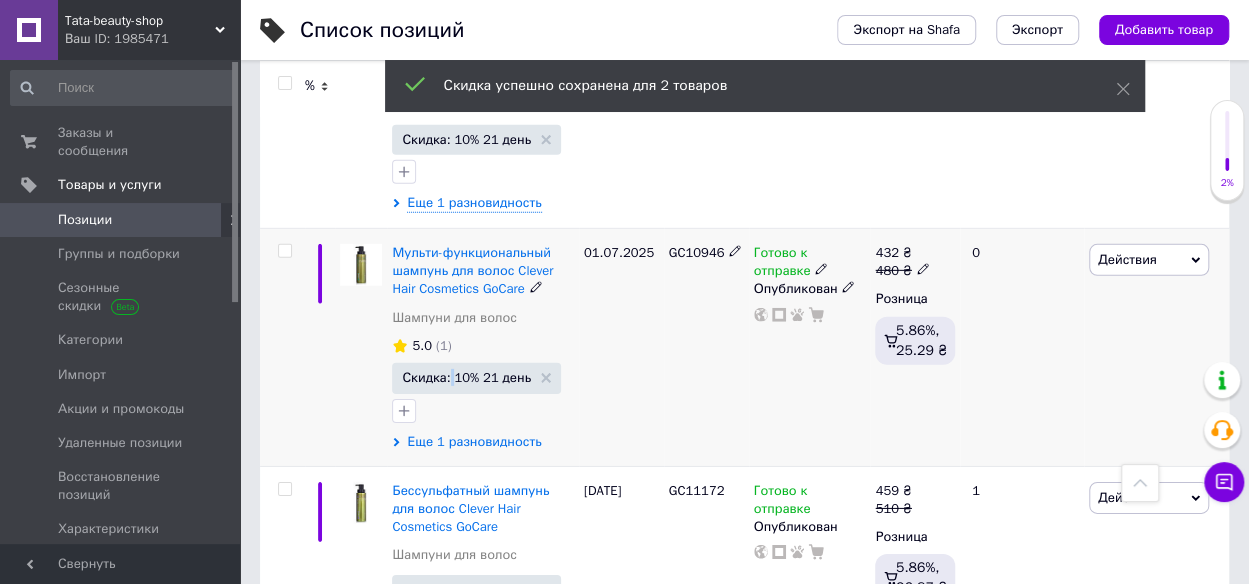 click on "Еще 1 разновидность" at bounding box center (474, 442) 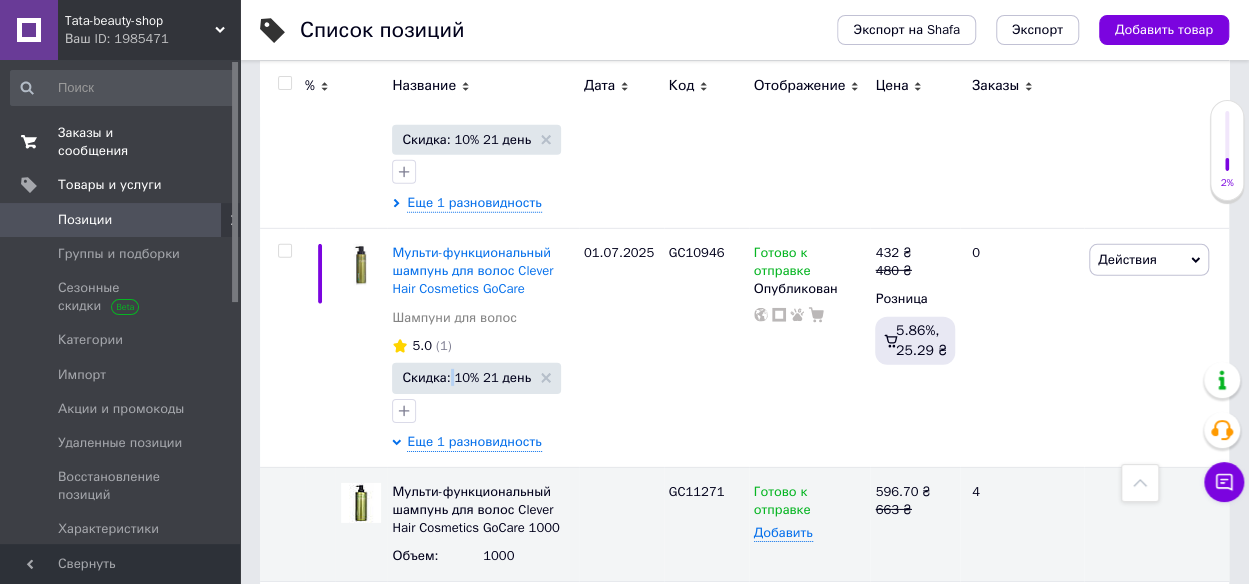 click on "Заказы и сообщения" at bounding box center (121, 142) 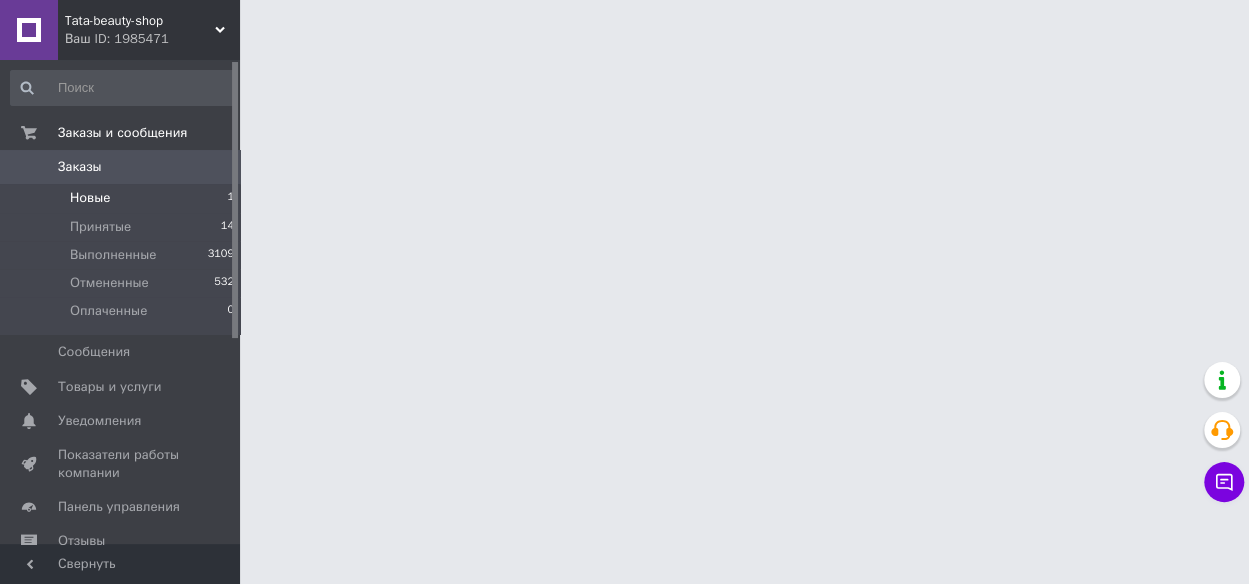 scroll, scrollTop: 0, scrollLeft: 0, axis: both 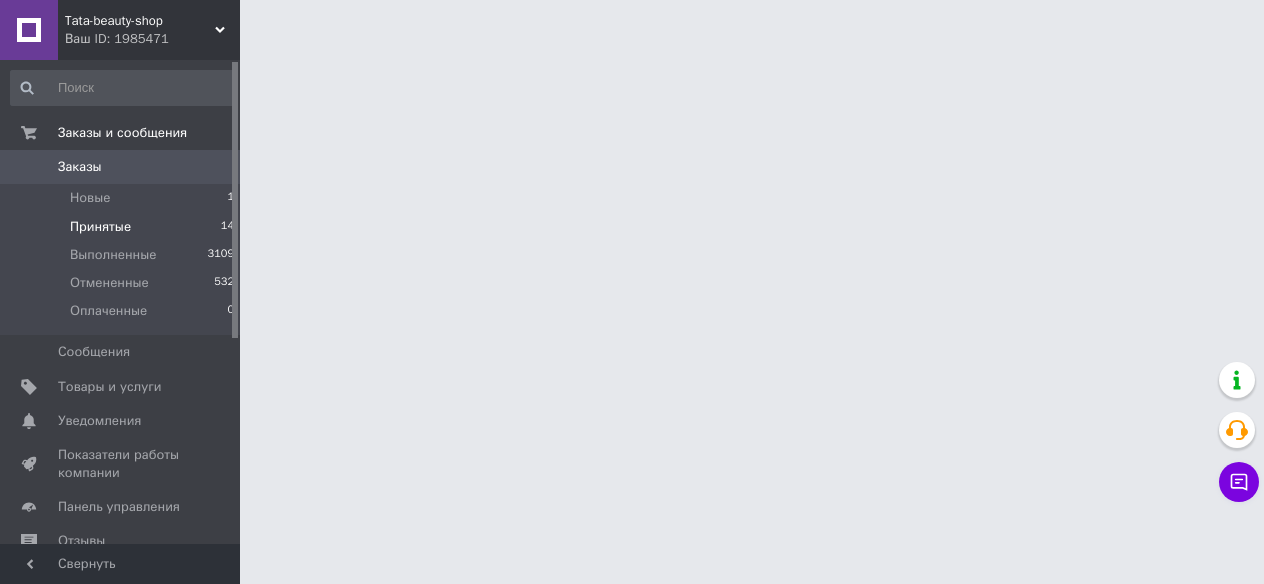 click on "Принятые" at bounding box center (100, 227) 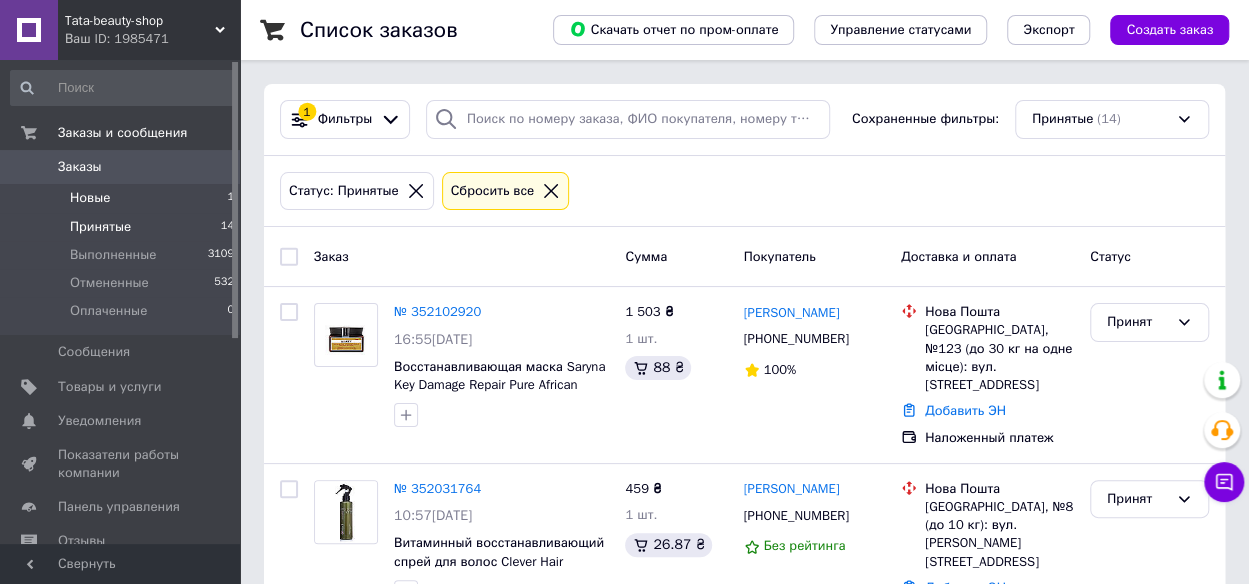 click on "Новые" at bounding box center (90, 198) 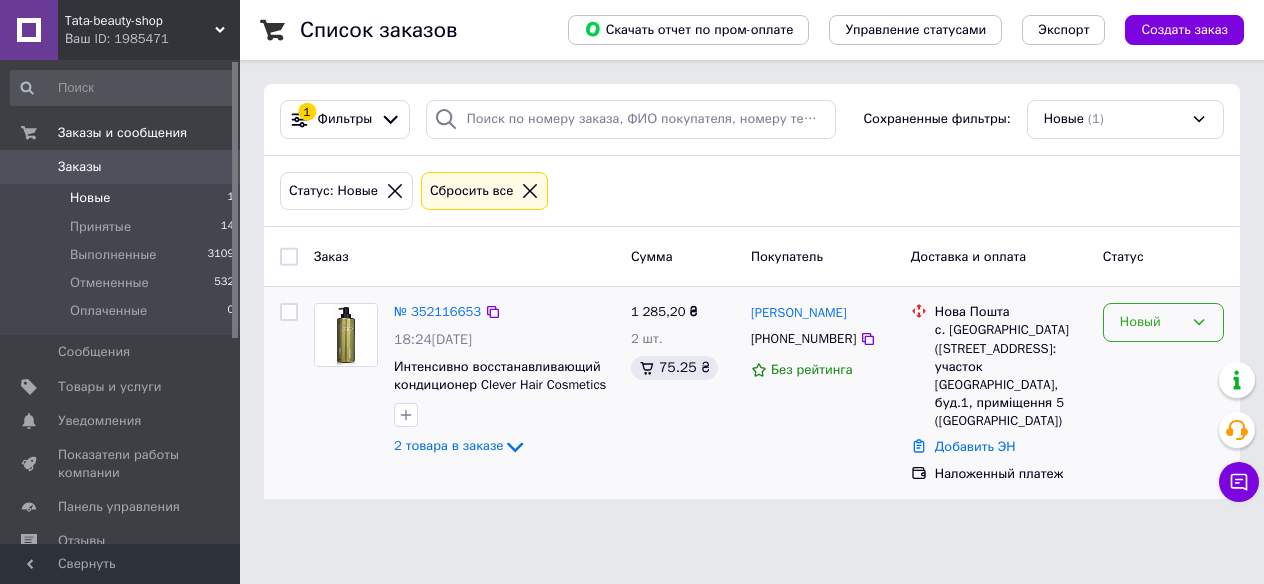 click on "Новый" at bounding box center (1151, 322) 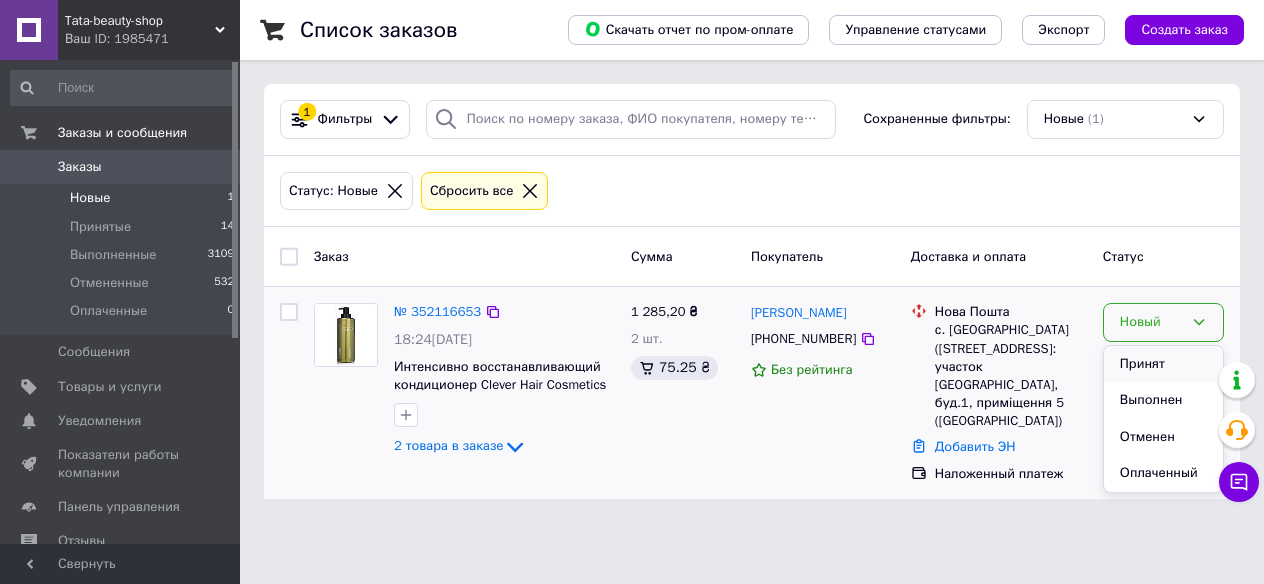 click on "Принят" at bounding box center (1163, 364) 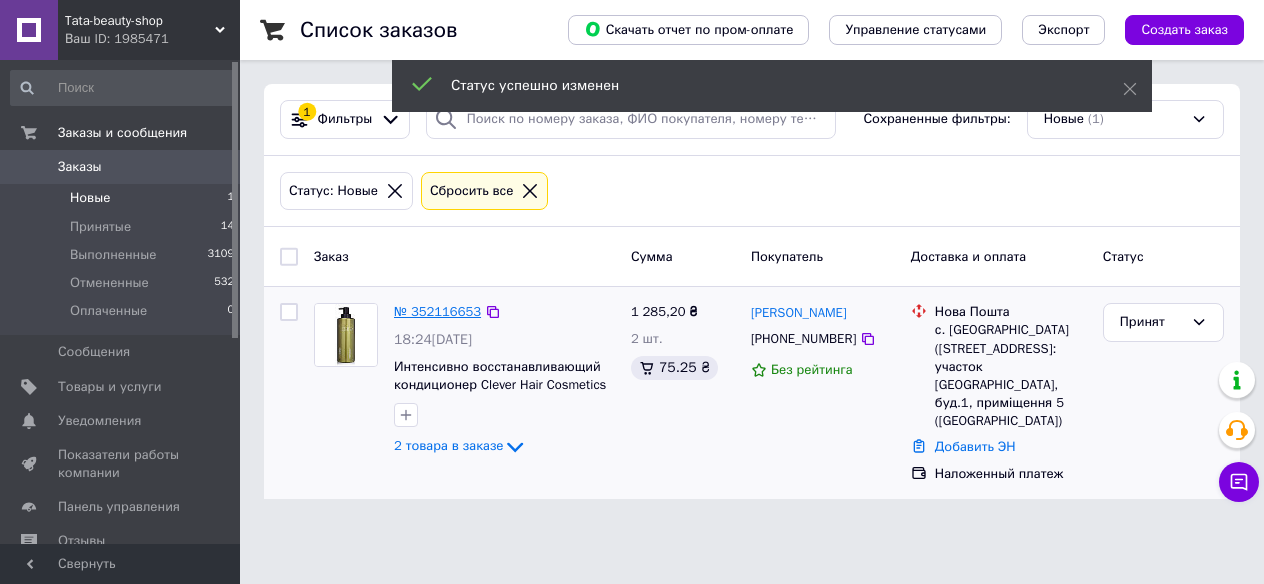 click on "№ 352116653" at bounding box center (437, 311) 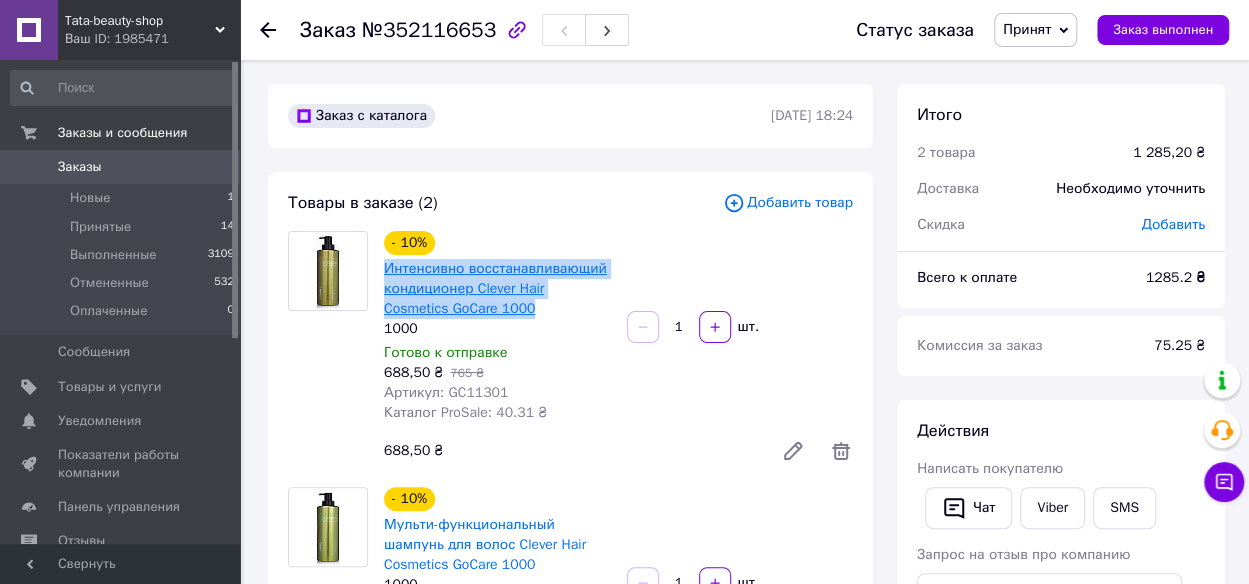 drag, startPoint x: 481, startPoint y: 313, endPoint x: 386, endPoint y: 266, distance: 105.99056 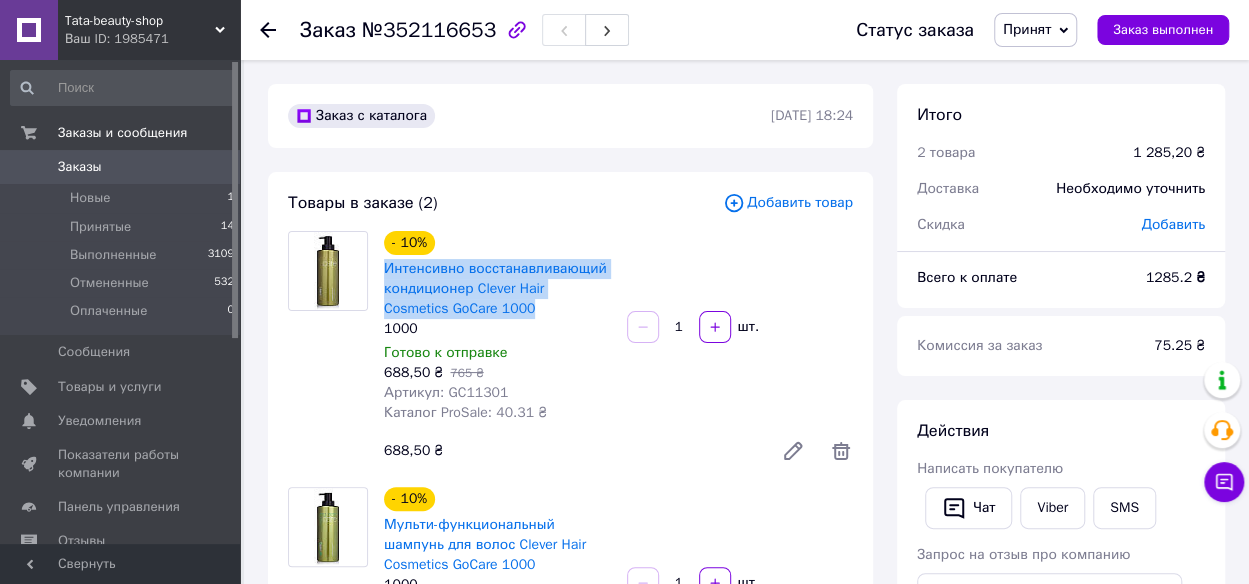 copy on "Интенсивно восстанавливающий кондиционер Clever Hair Cosmetics GoCare 1000" 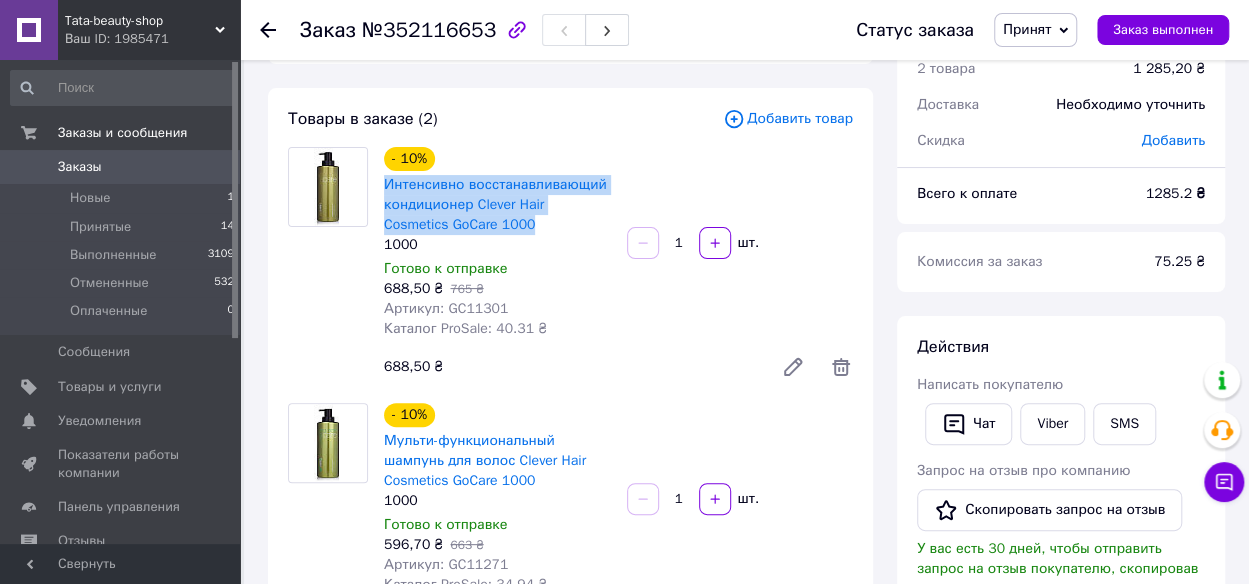 scroll, scrollTop: 200, scrollLeft: 0, axis: vertical 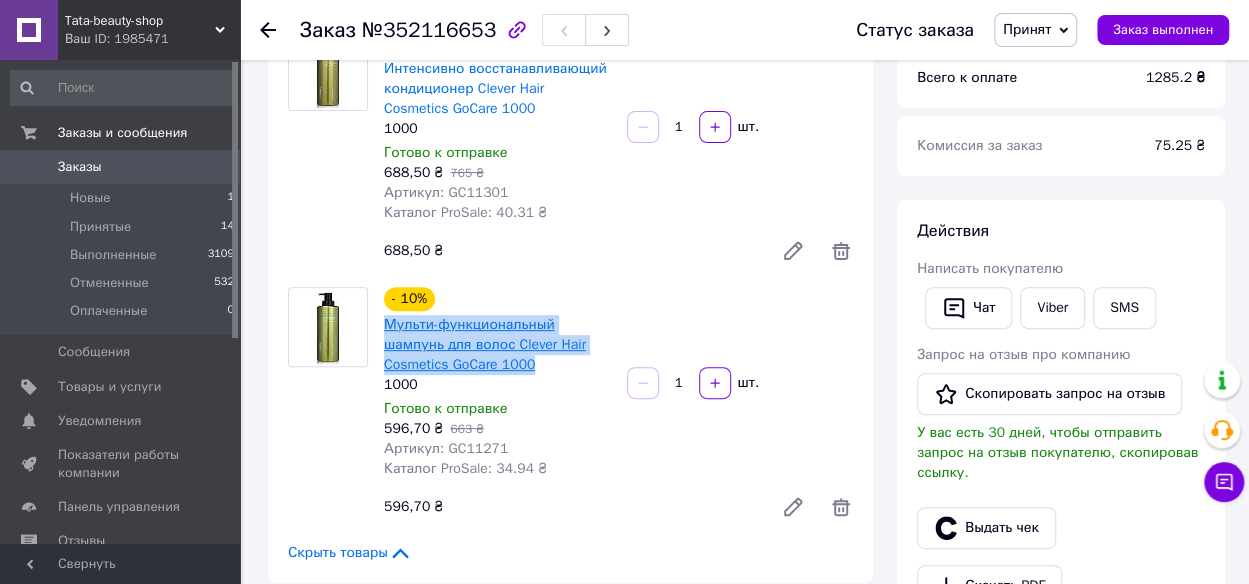 drag, startPoint x: 541, startPoint y: 368, endPoint x: 386, endPoint y: 327, distance: 160.3309 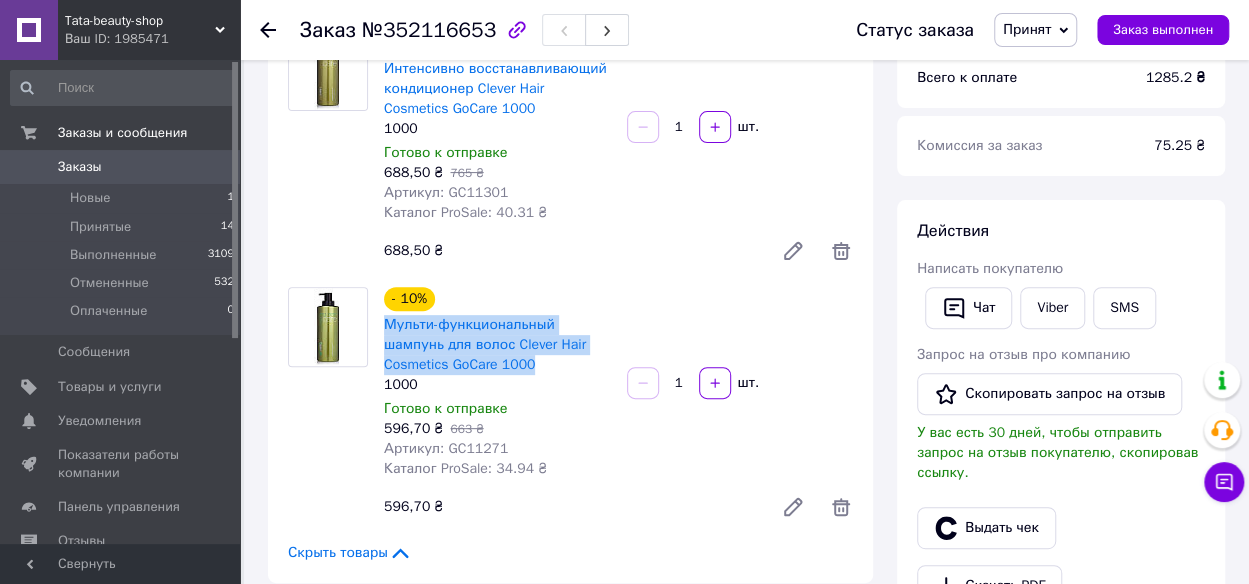 copy on "Мульти-функциональный шампунь для волос Clever Hair Cosmetics GoCare 1000" 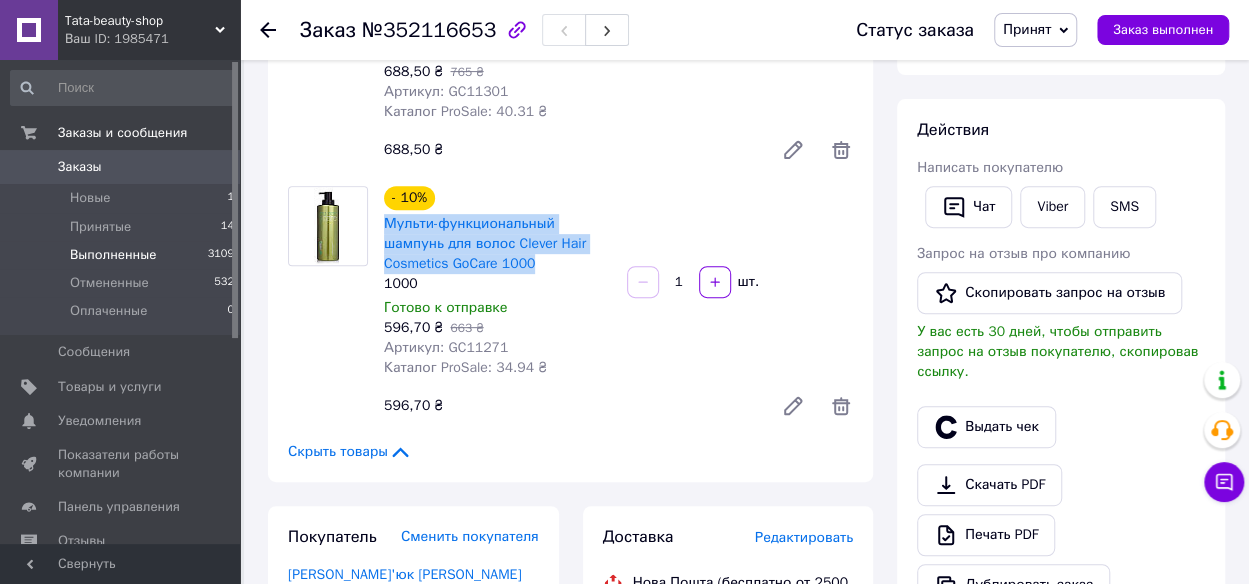 scroll, scrollTop: 300, scrollLeft: 0, axis: vertical 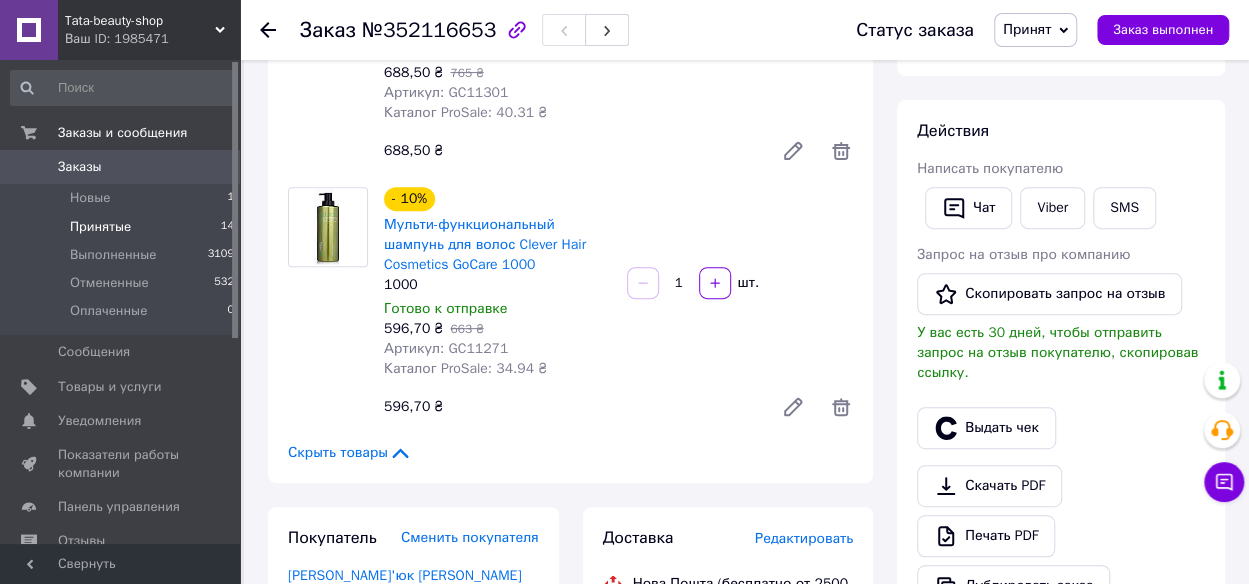 click on "Принятые" at bounding box center [100, 227] 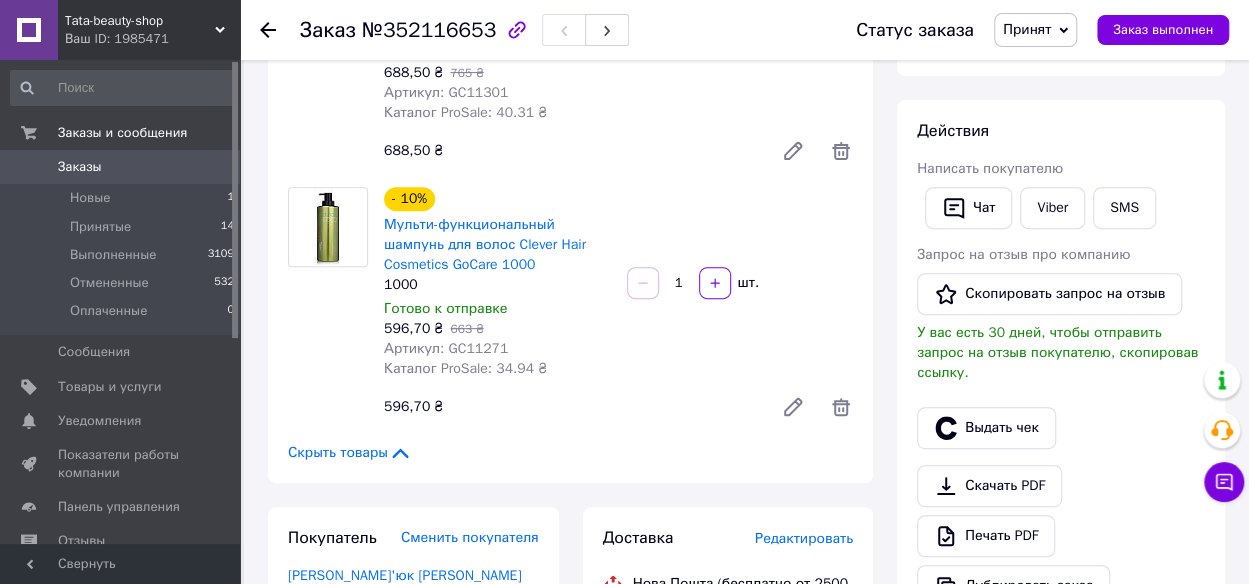 scroll, scrollTop: 0, scrollLeft: 0, axis: both 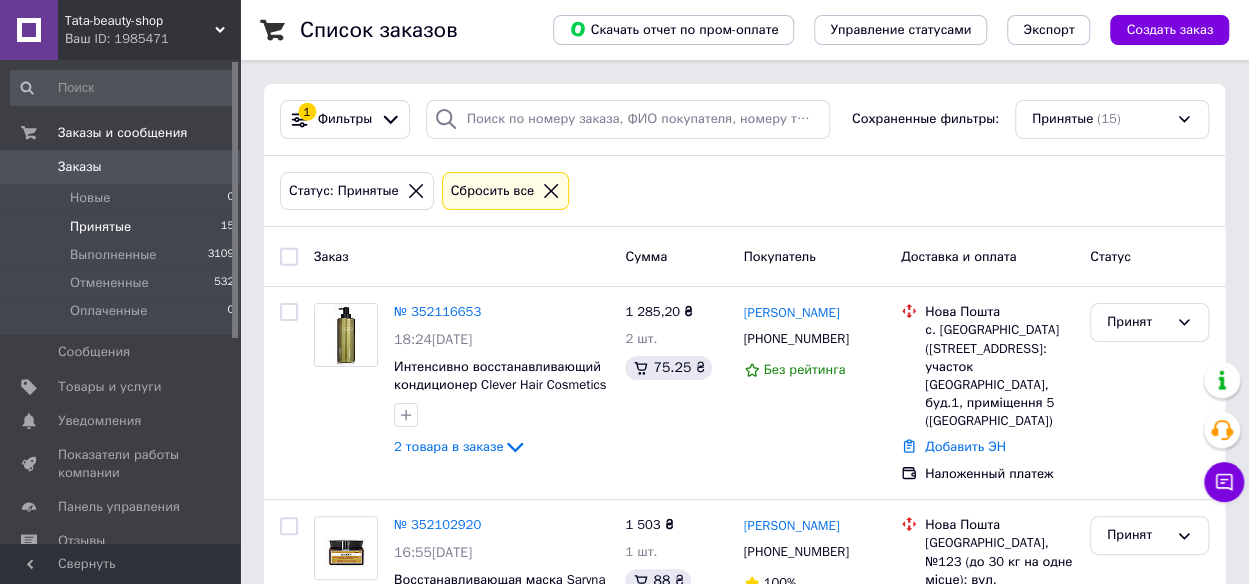 click on "Статус: Принятые Сбросить все" at bounding box center (744, 192) 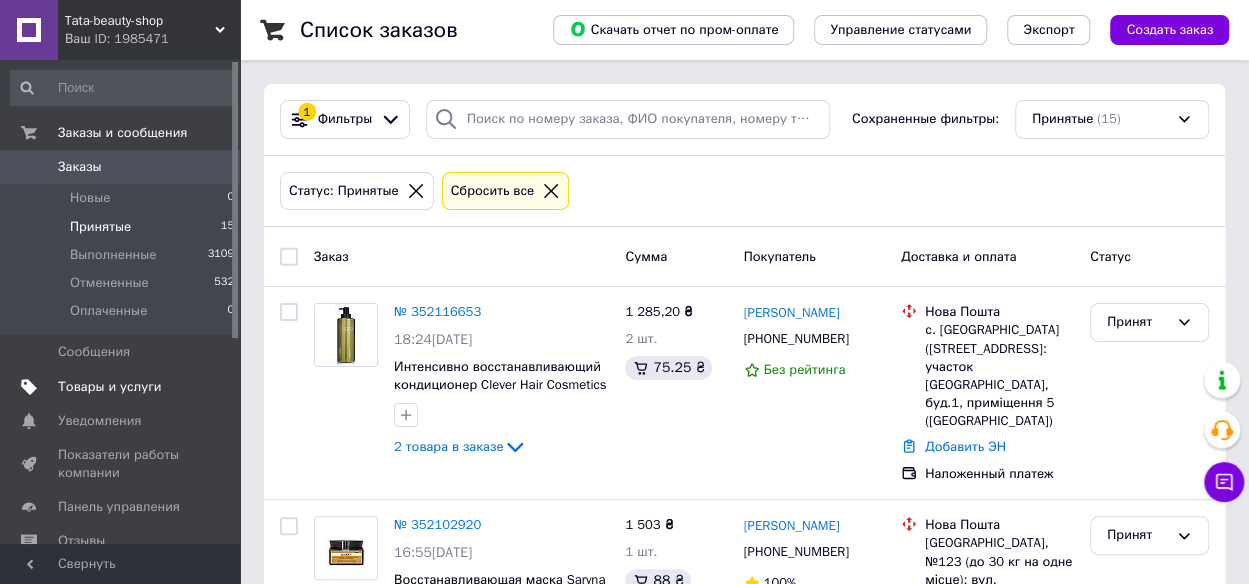 click on "Товары и услуги" at bounding box center (110, 387) 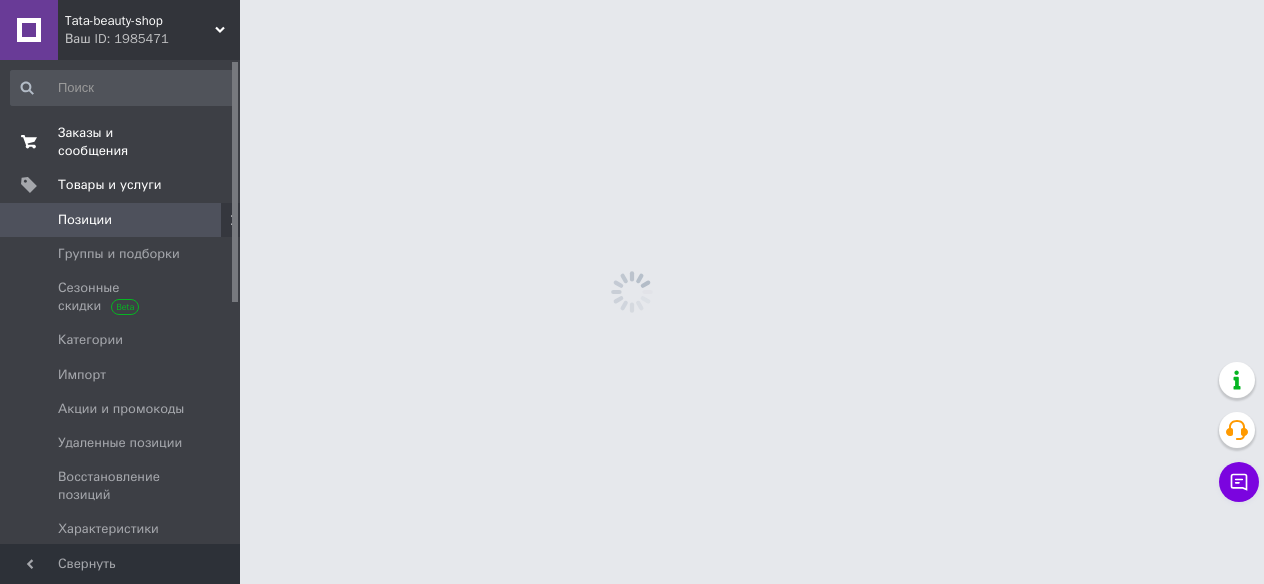 click on "Заказы и сообщения" at bounding box center (121, 142) 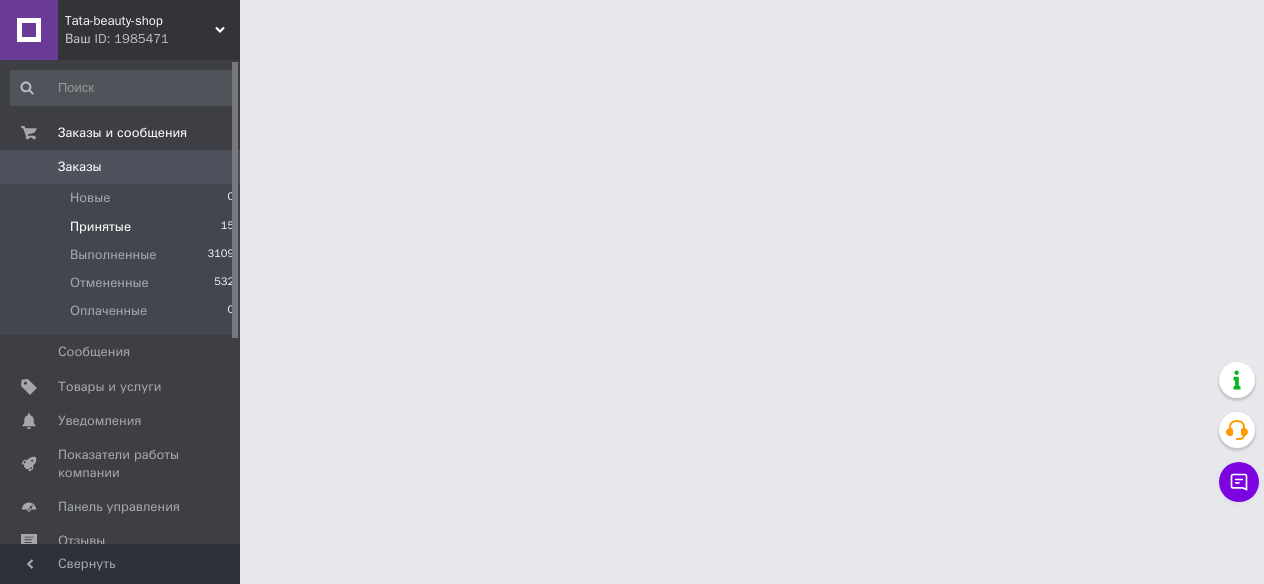 click on "Принятые" at bounding box center (100, 227) 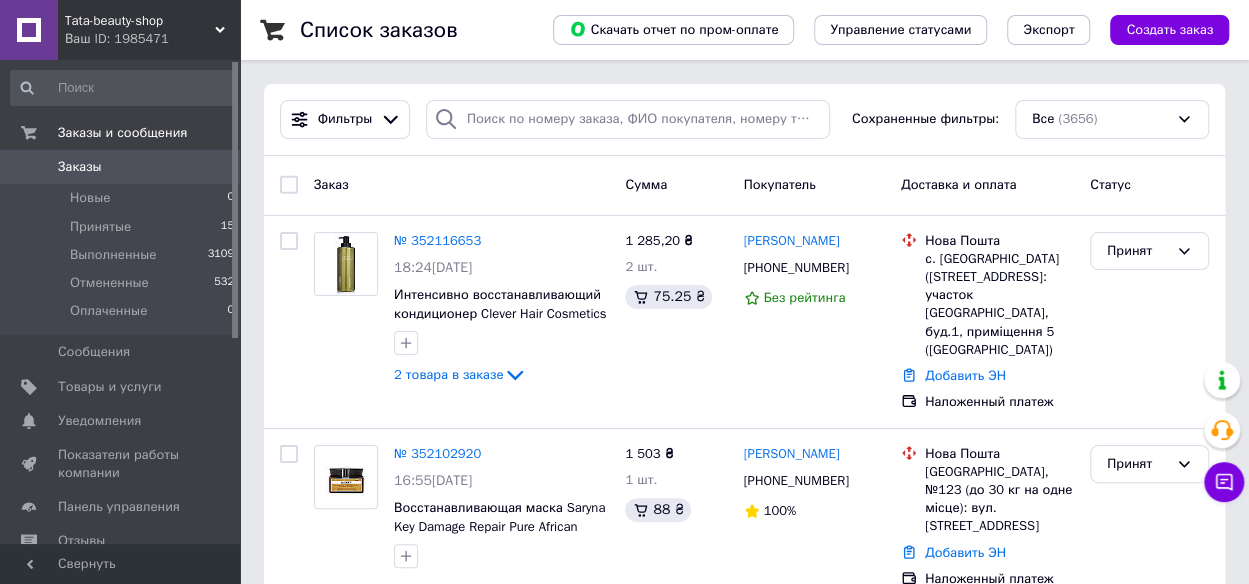 click at bounding box center [346, 310] 